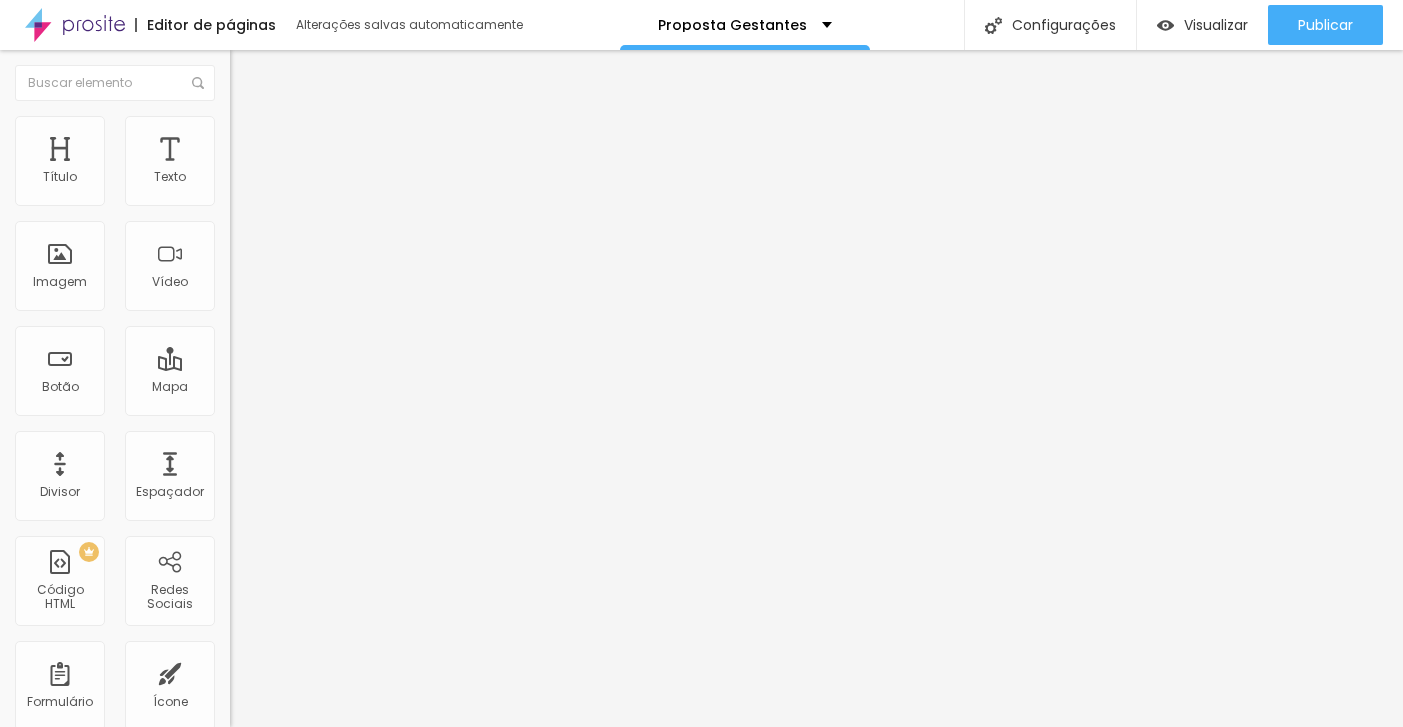 scroll, scrollTop: 0, scrollLeft: 0, axis: both 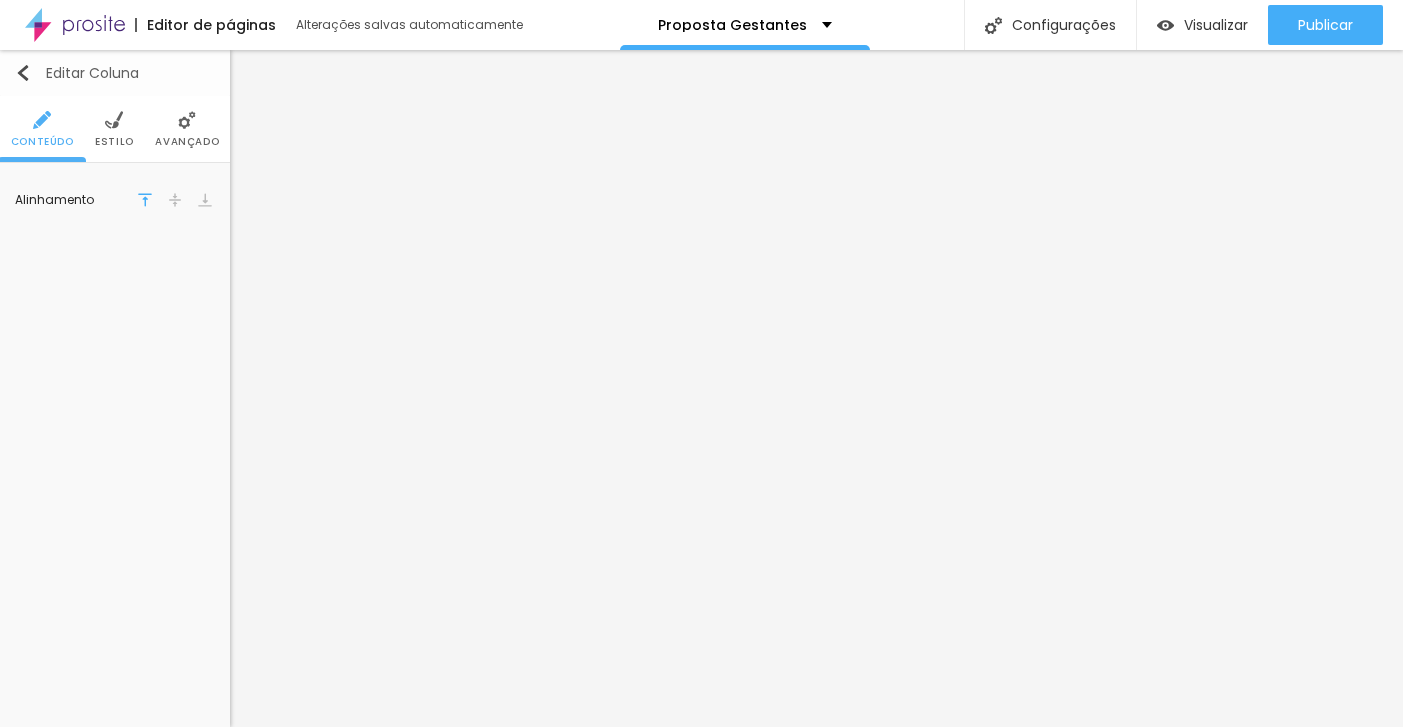 click at bounding box center (23, 73) 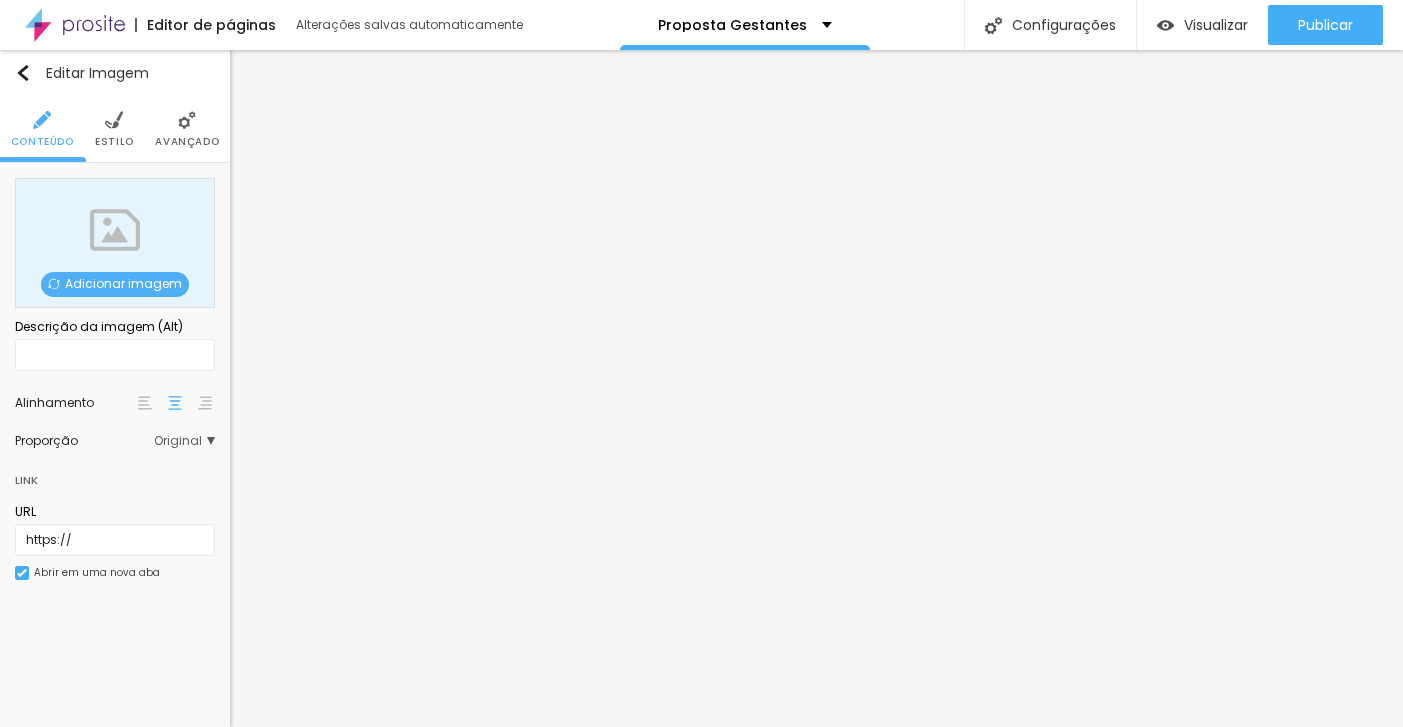 click on "Adicionar imagem" at bounding box center (115, 284) 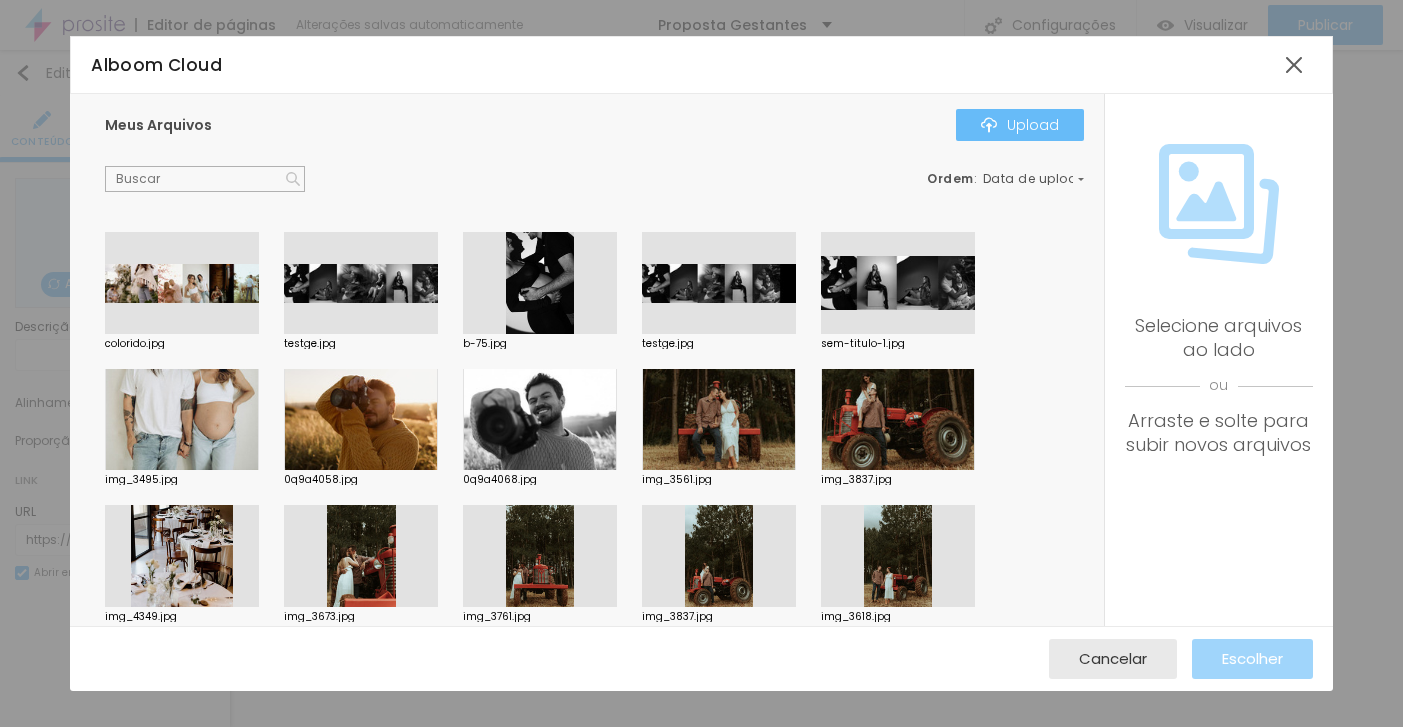 click on "Upload" at bounding box center [1020, 125] 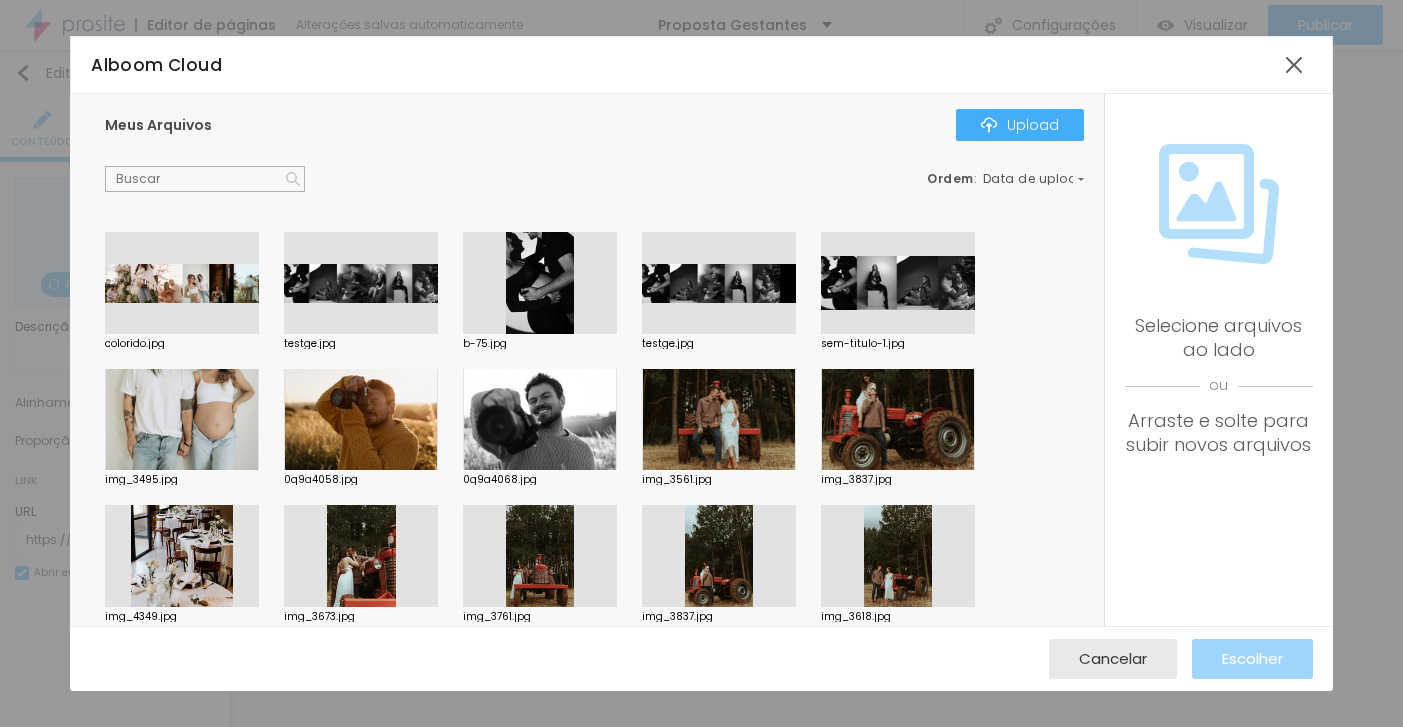 click at bounding box center [540, 283] 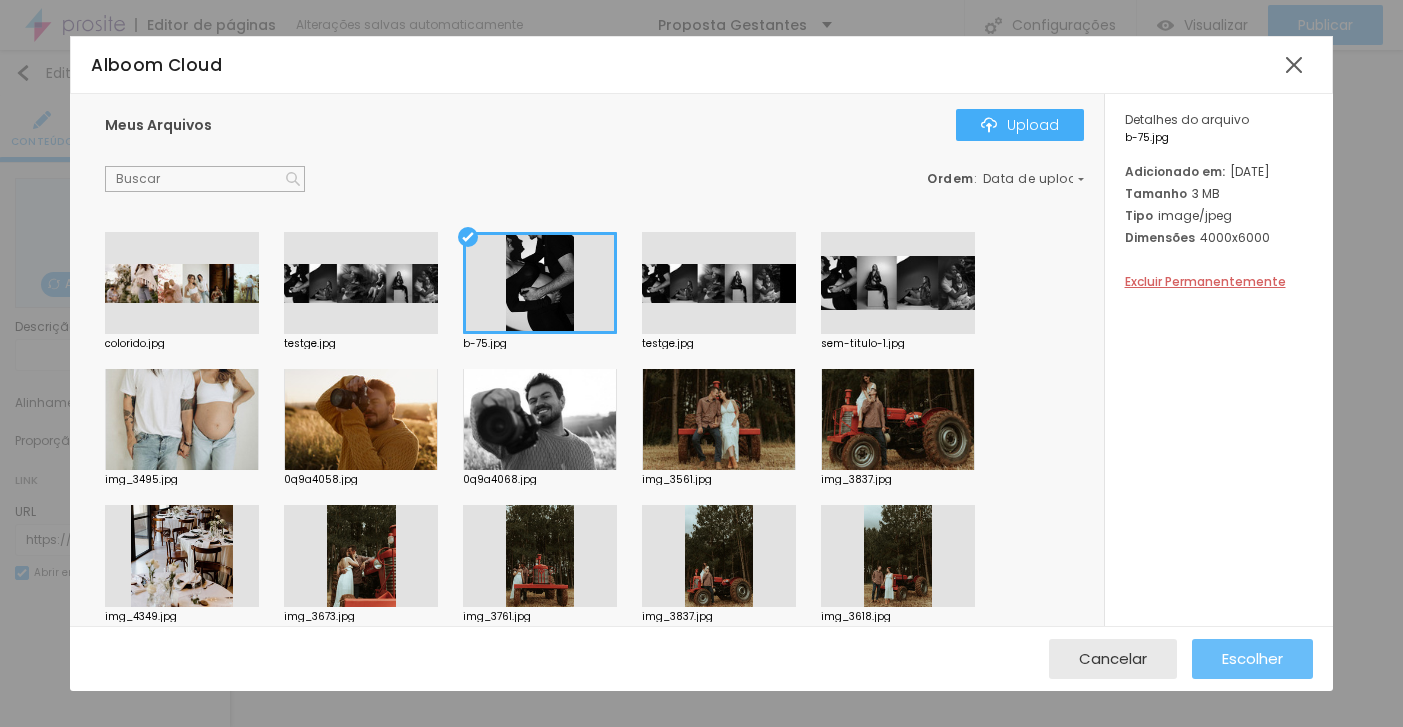 click on "Escolher" at bounding box center [1252, 658] 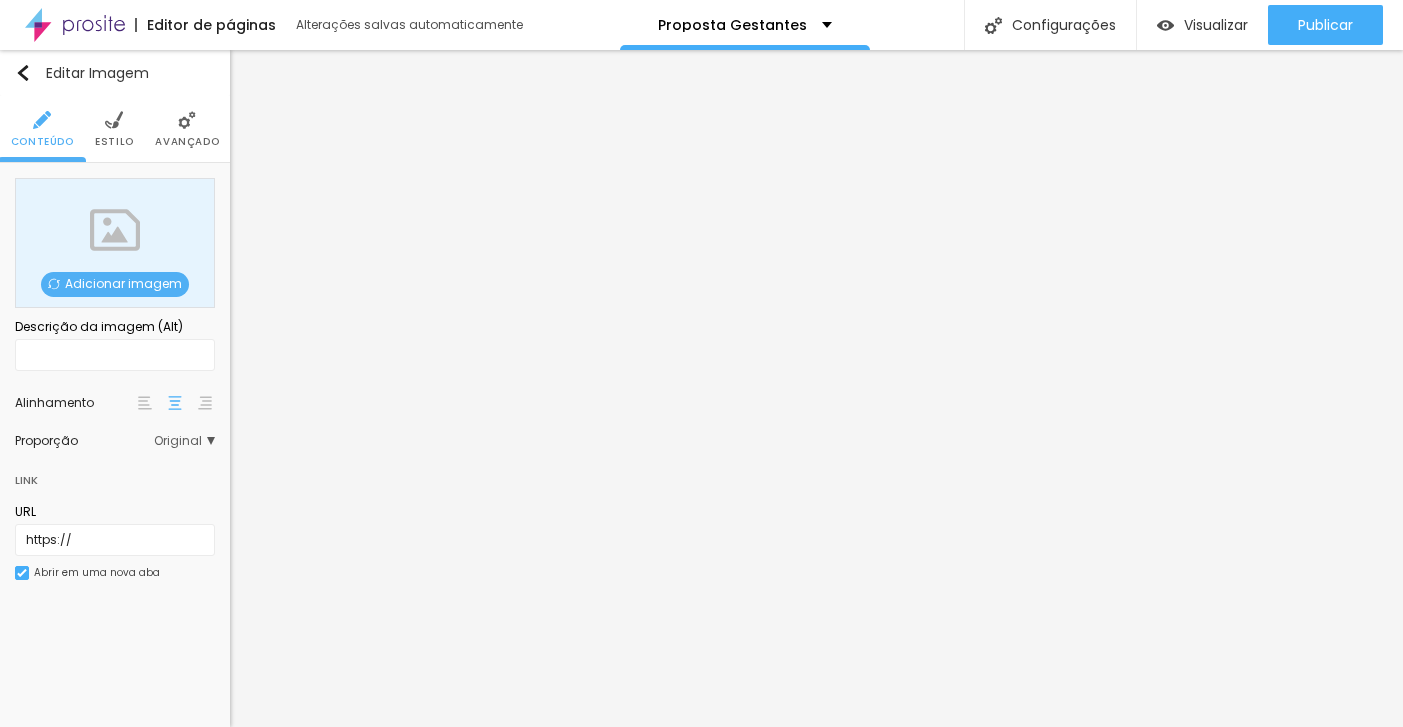 click on "Adicionar imagem" at bounding box center (115, 284) 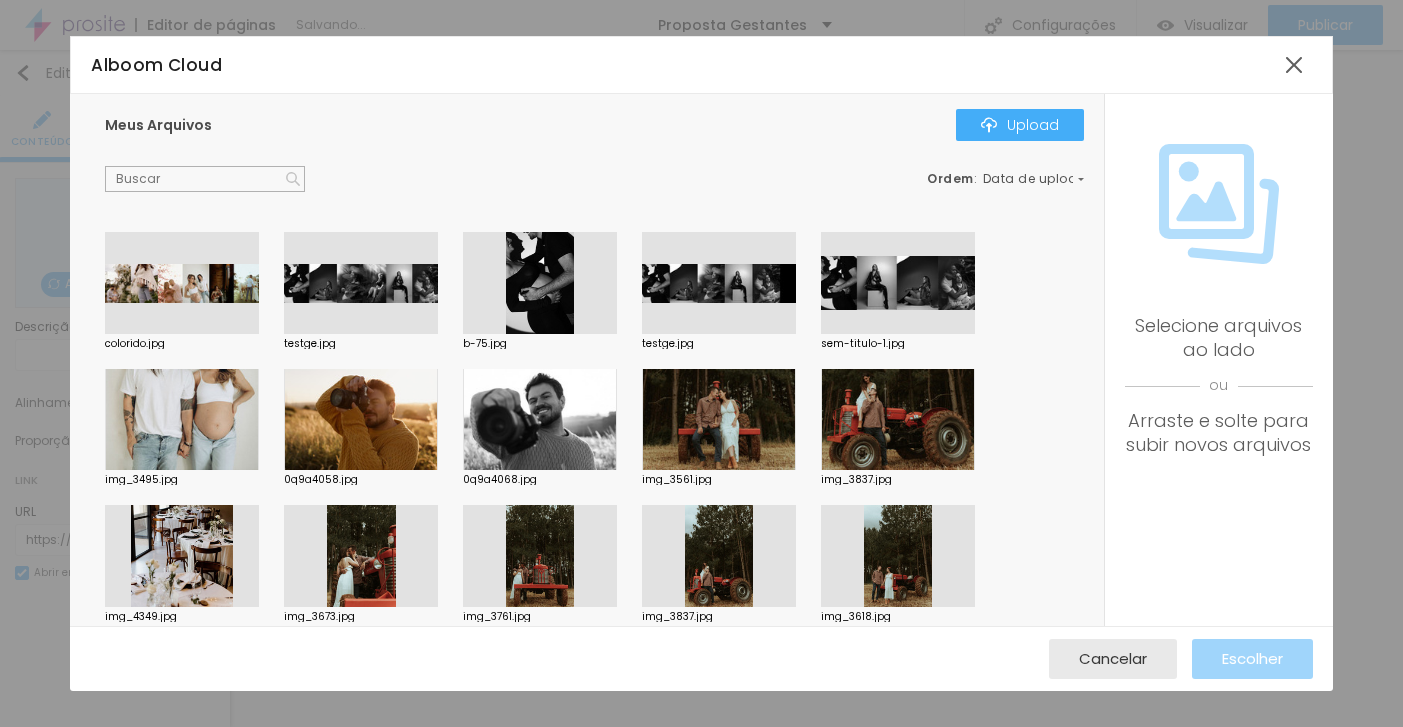 scroll, scrollTop: 0, scrollLeft: 0, axis: both 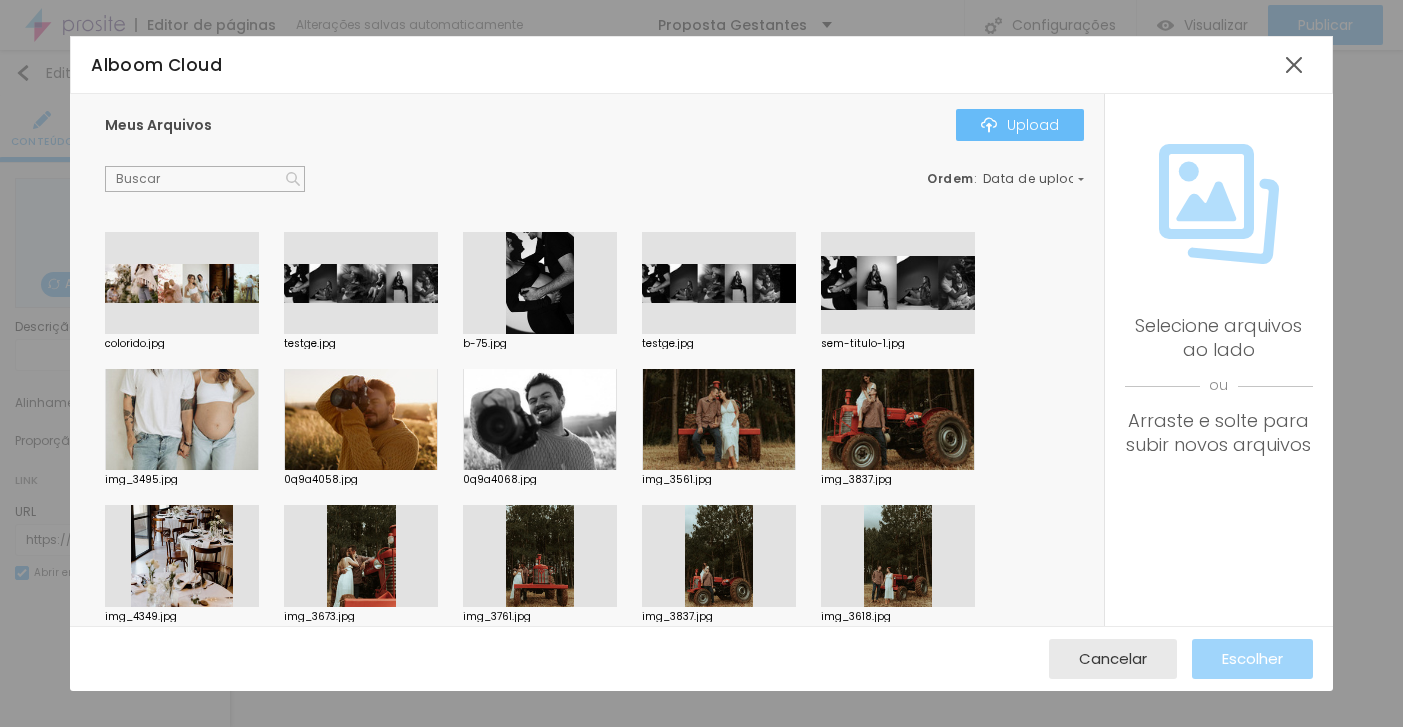 click on "Upload" at bounding box center (1020, 125) 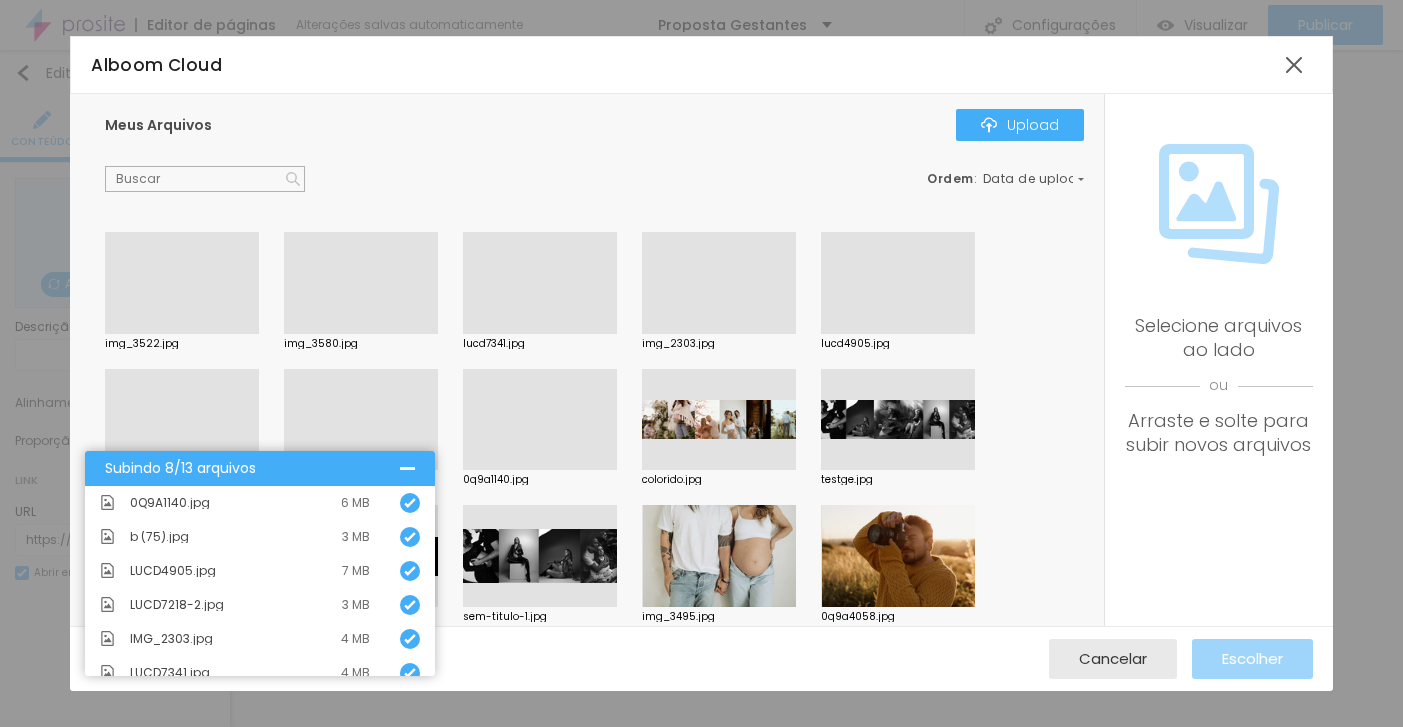 scroll, scrollTop: 0, scrollLeft: 0, axis: both 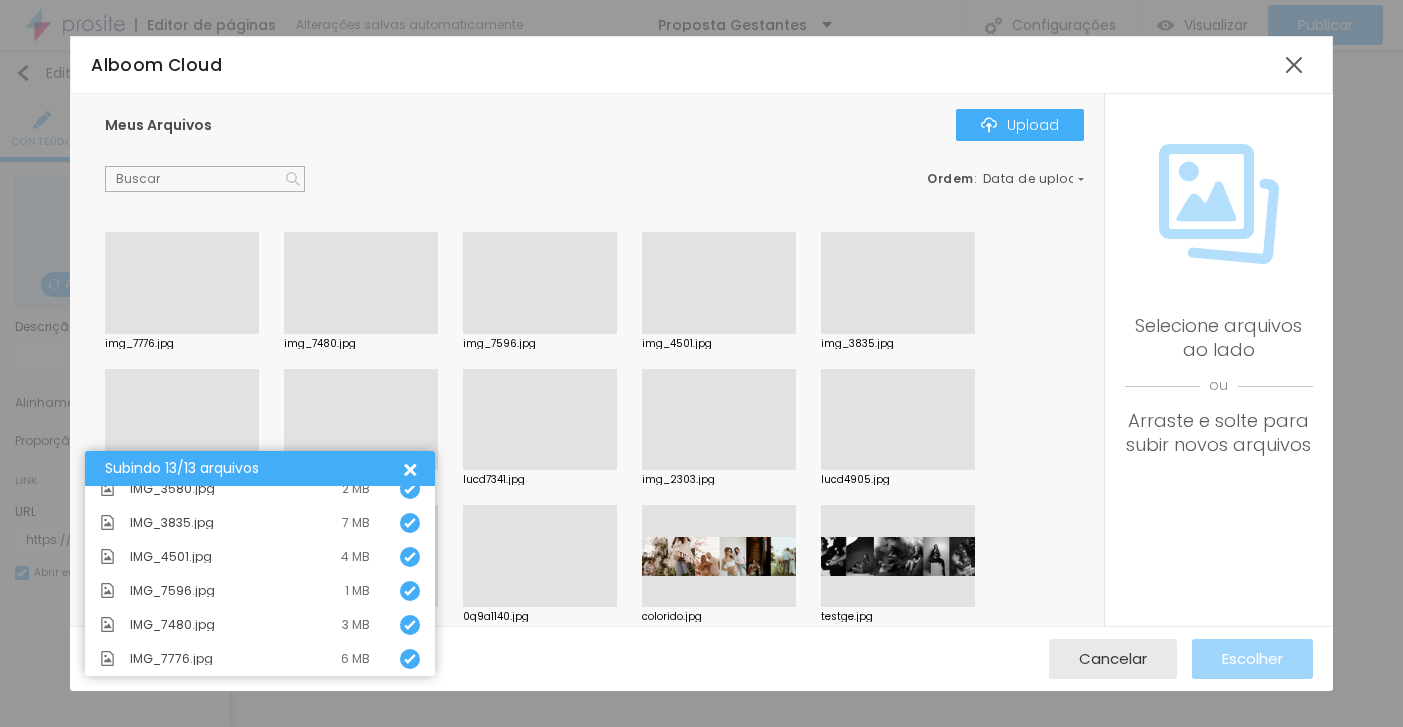 click on "Subindo 13/13 arquivos" at bounding box center [260, 468] 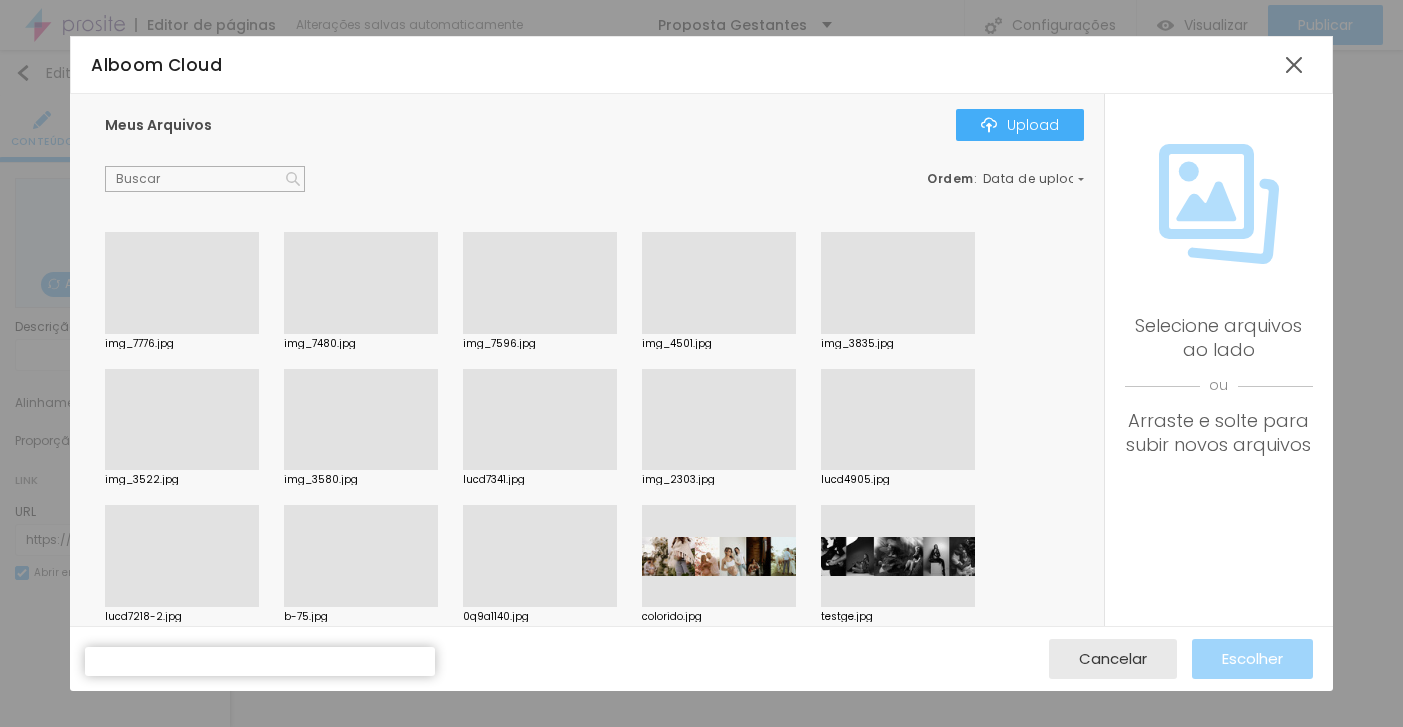 click at bounding box center [540, 334] 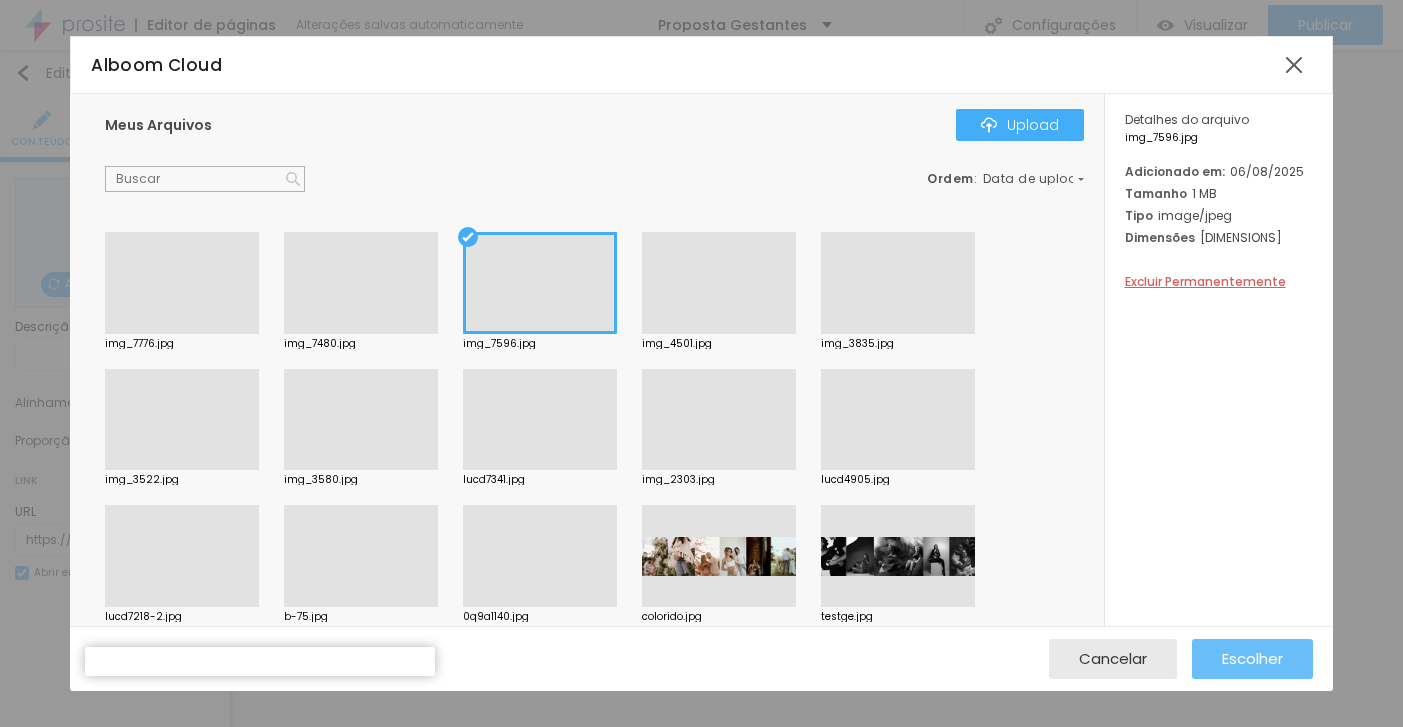 click on "Escolher" at bounding box center [1252, 658] 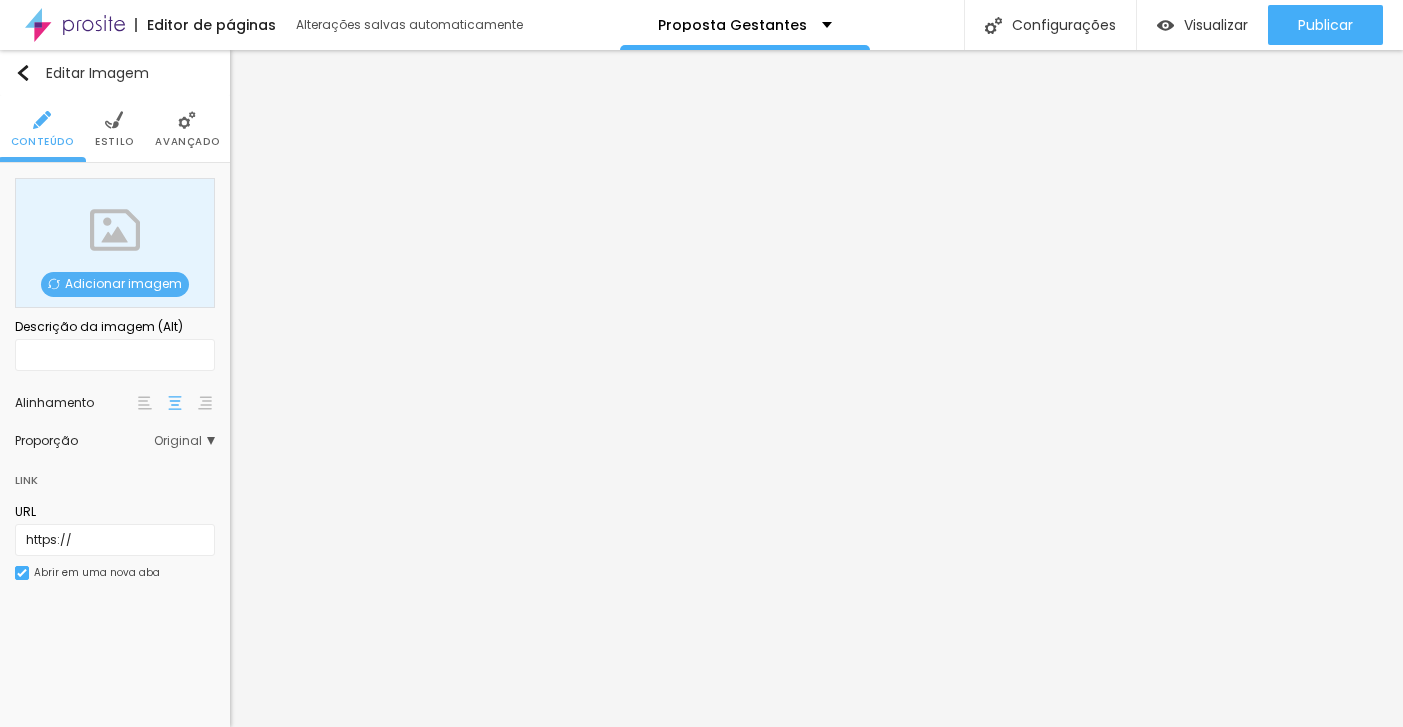 click on "Adicionar imagem" at bounding box center [115, 243] 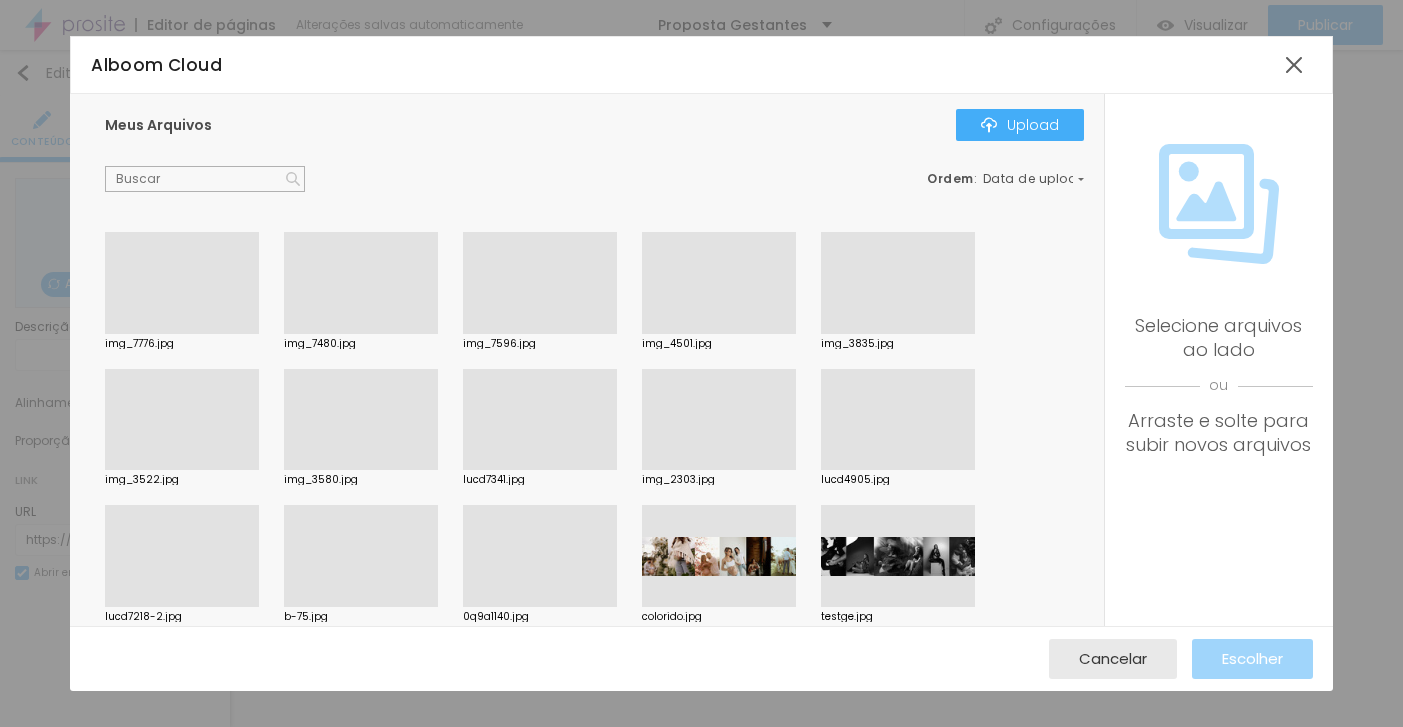 click at bounding box center [719, 334] 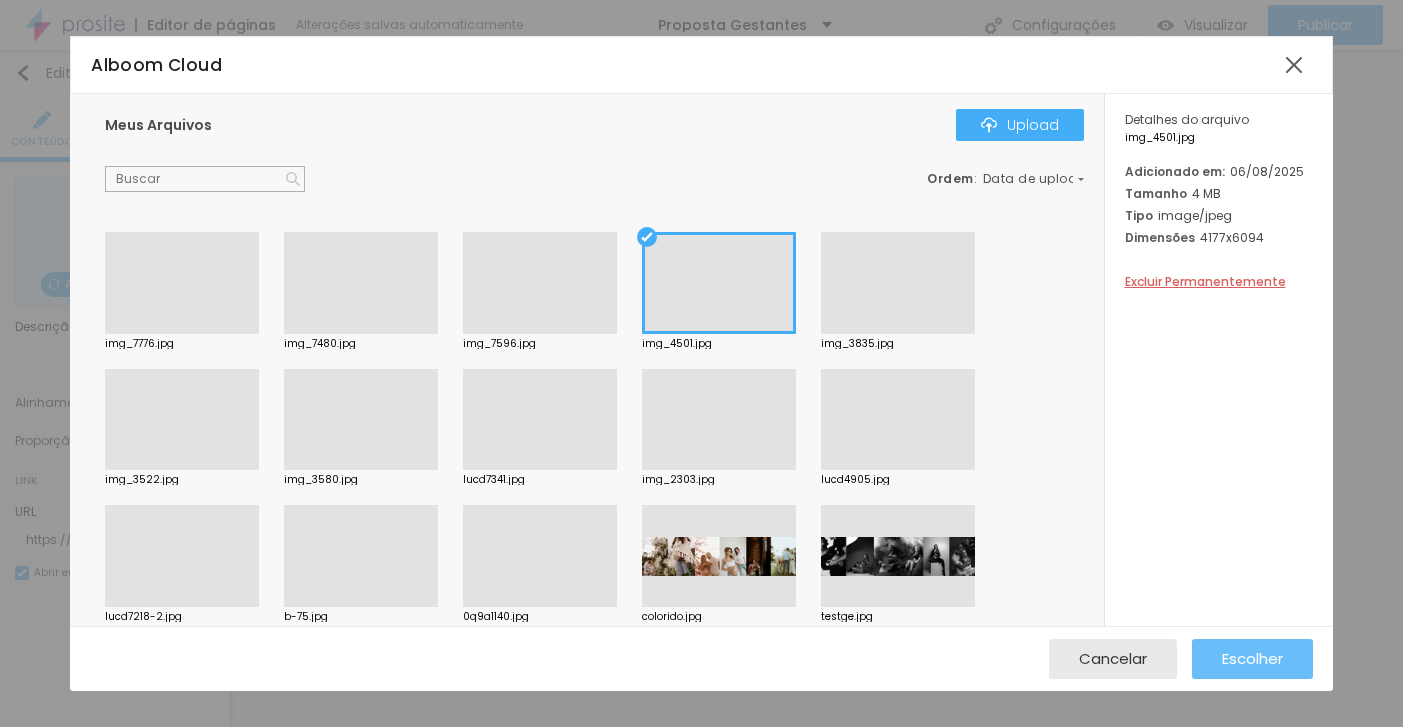 click on "Escolher" at bounding box center (1252, 658) 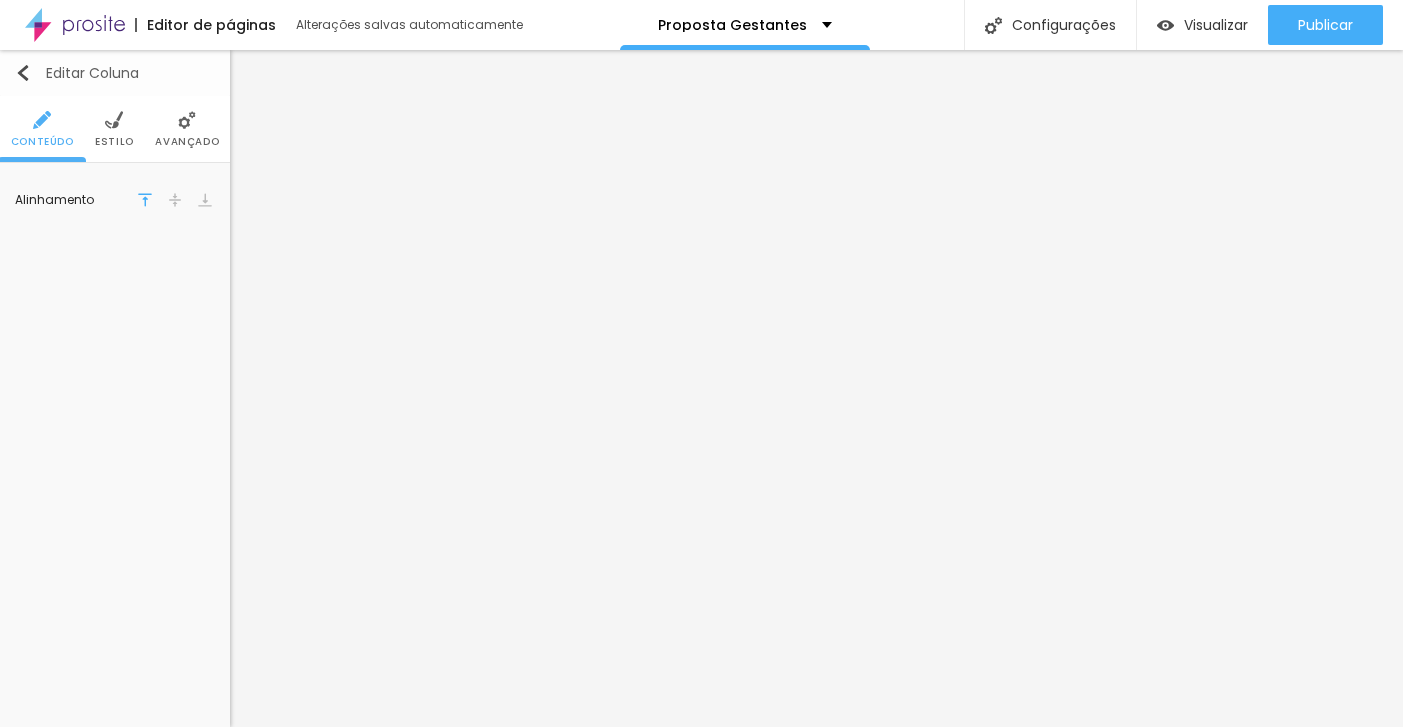 click at bounding box center (23, 73) 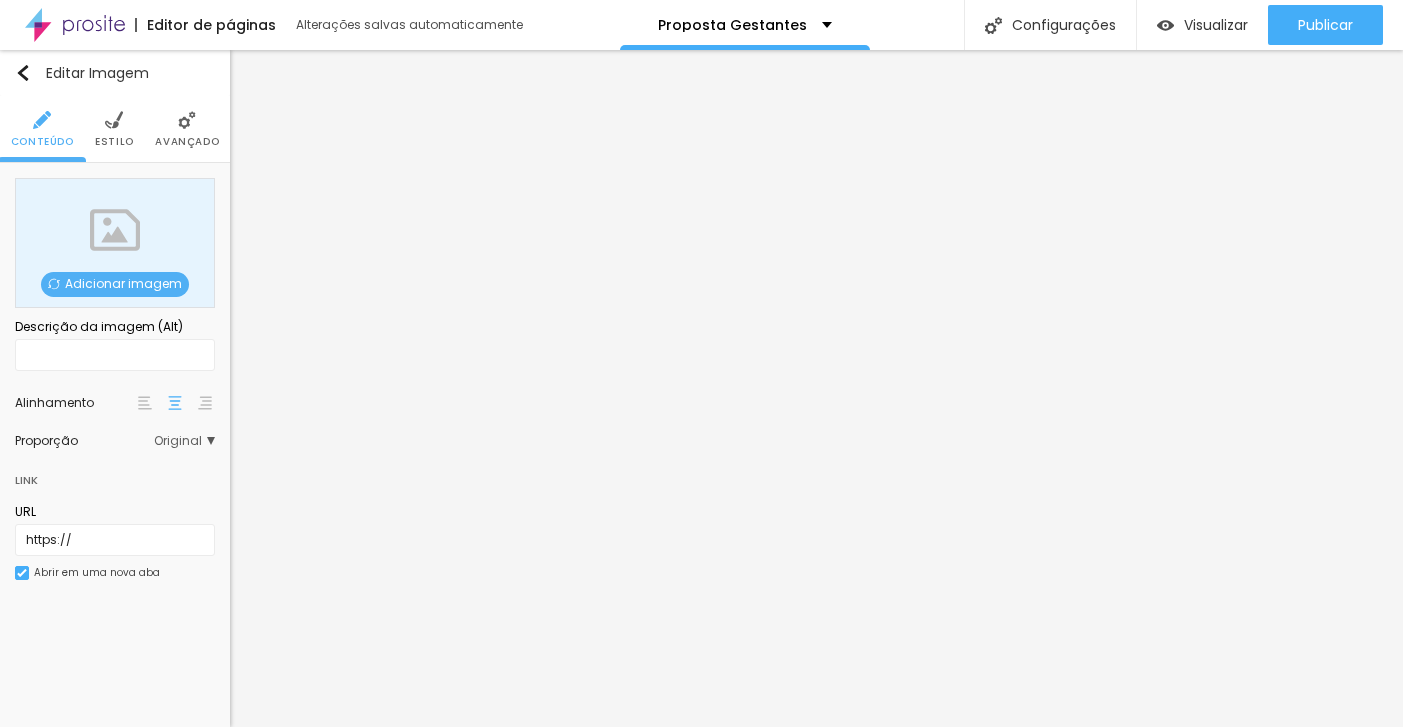 click on "Adicionar imagem" at bounding box center (115, 284) 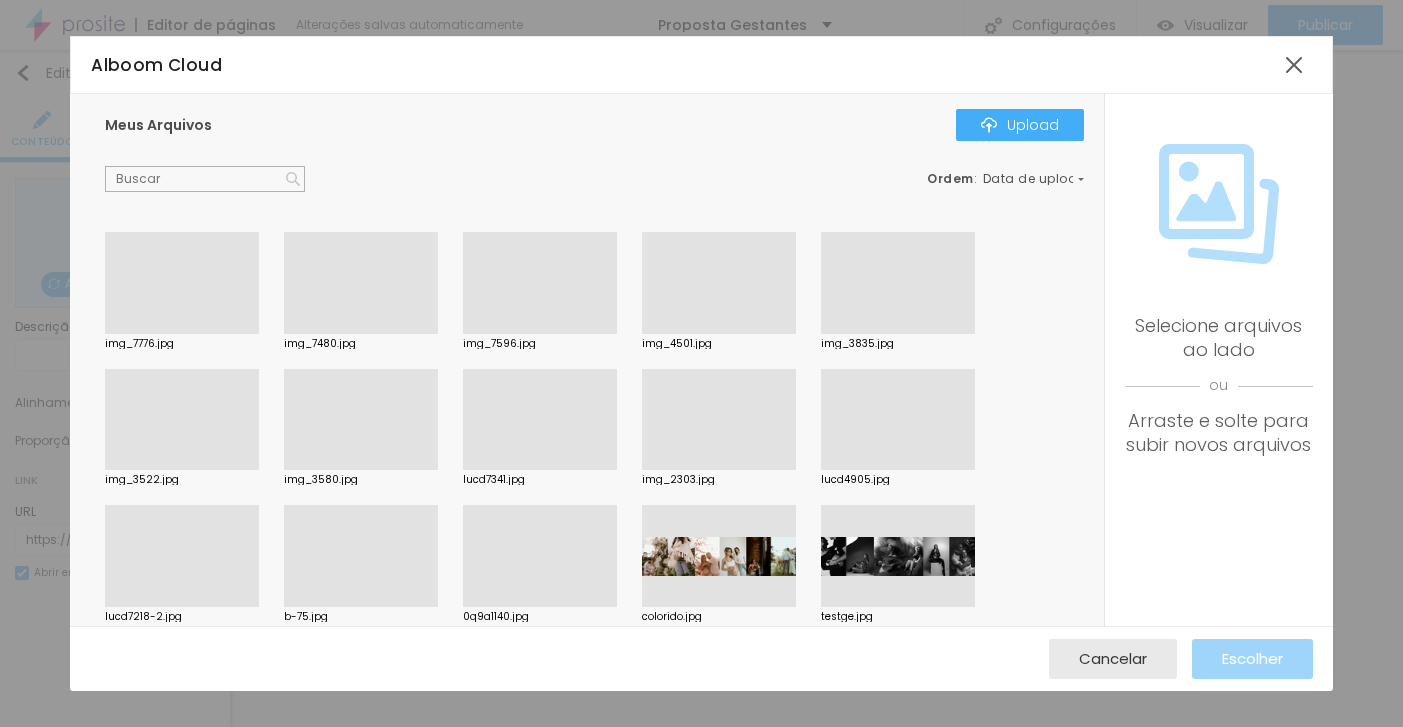 drag, startPoint x: 568, startPoint y: 435, endPoint x: 587, endPoint y: 437, distance: 19.104973 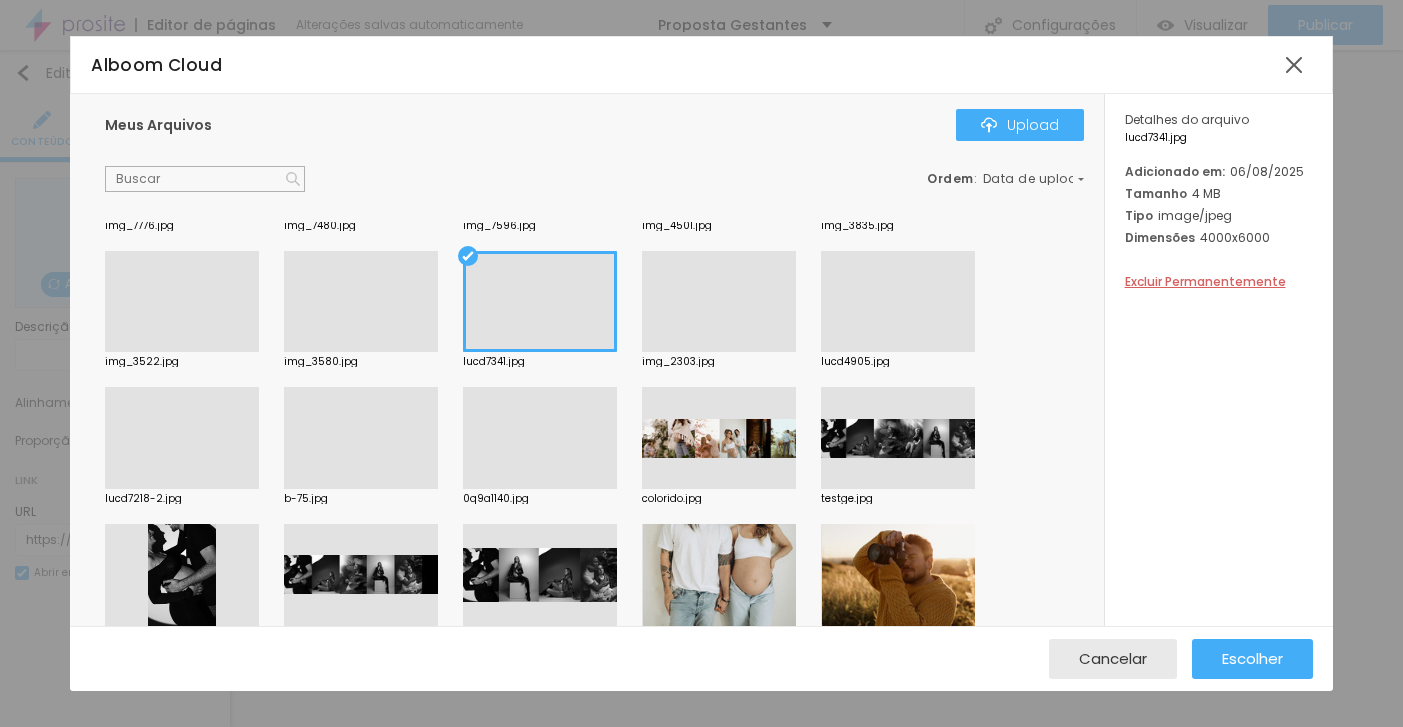 scroll, scrollTop: 116, scrollLeft: 0, axis: vertical 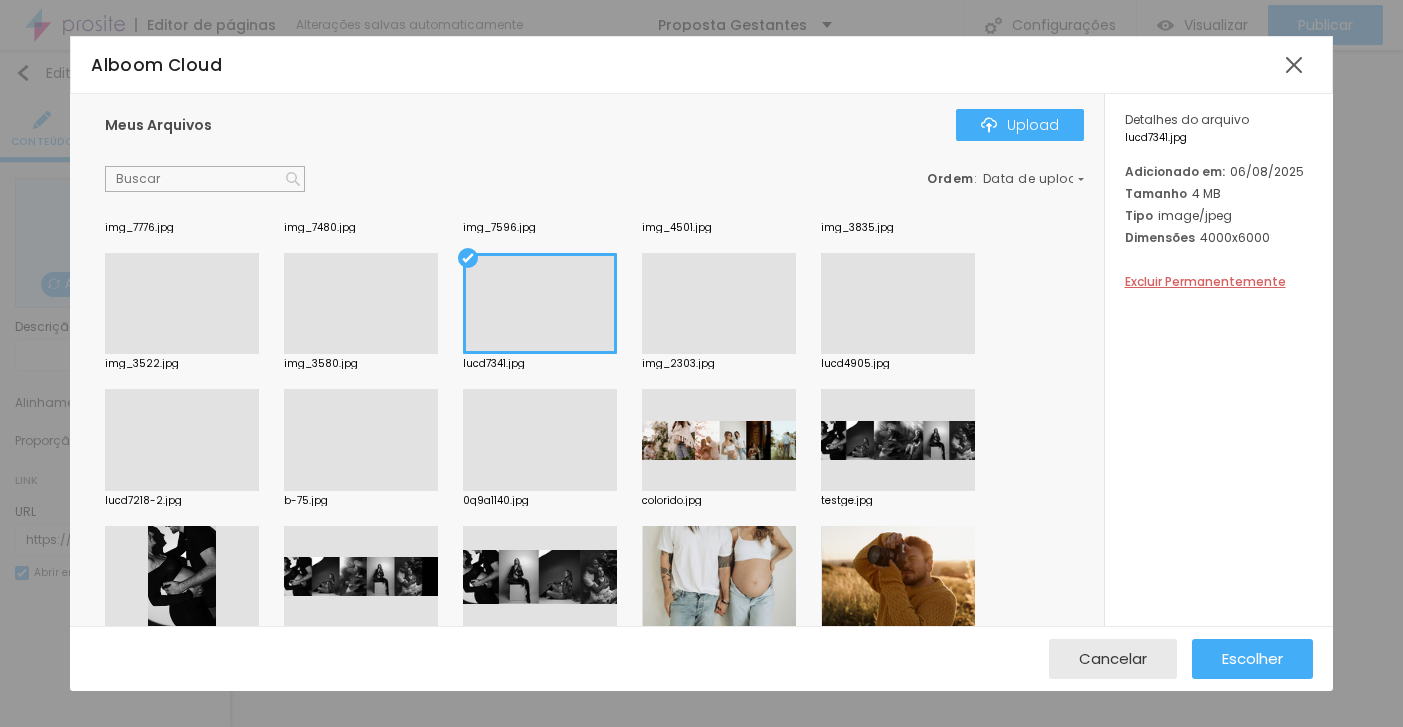 click at bounding box center (540, 491) 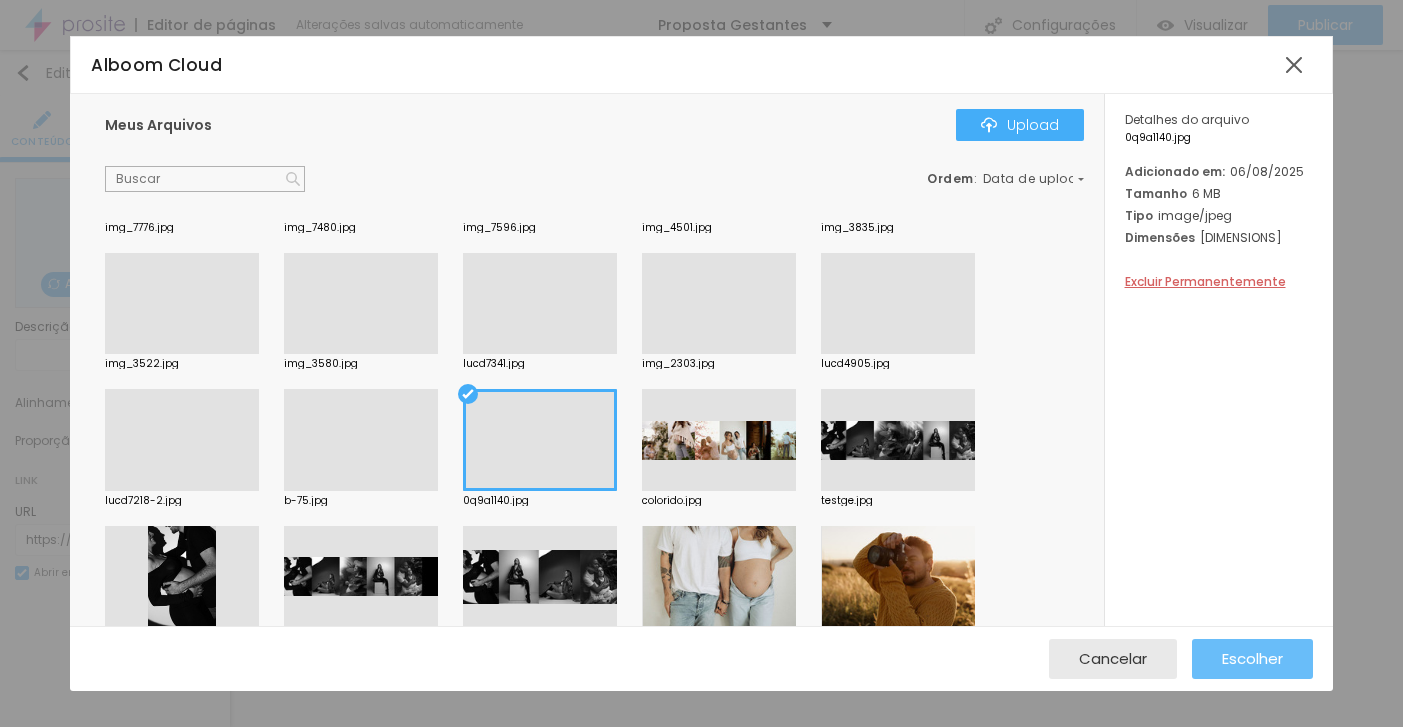 click on "Escolher" at bounding box center [1252, 658] 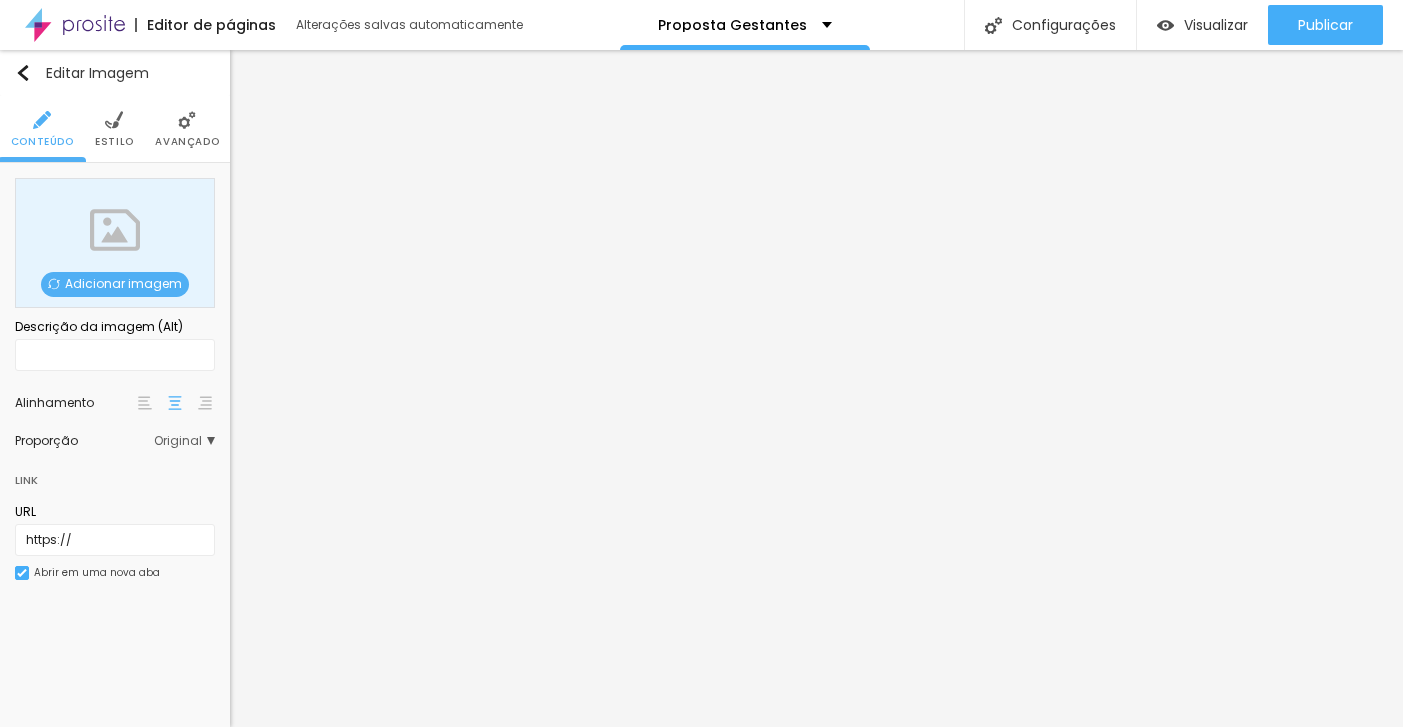 click on "Adicionar imagem" at bounding box center (115, 243) 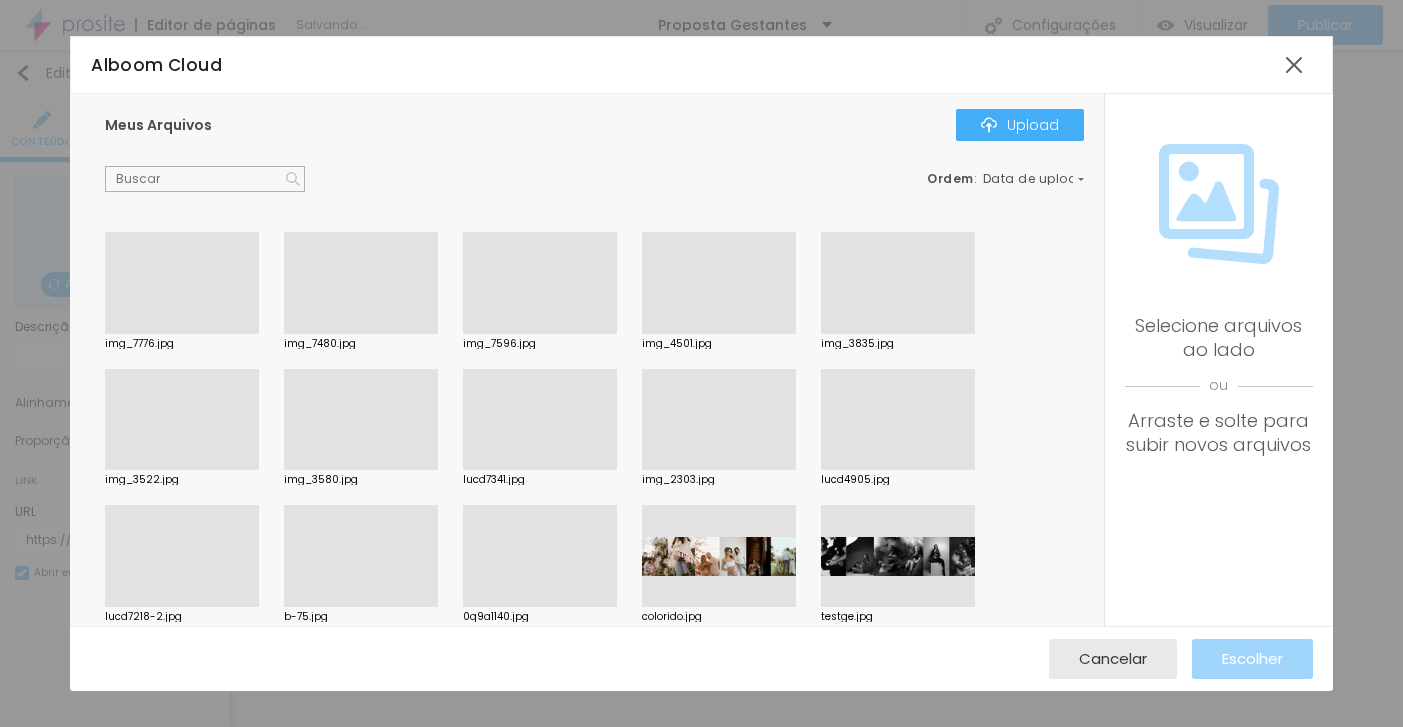 click at bounding box center [182, 607] 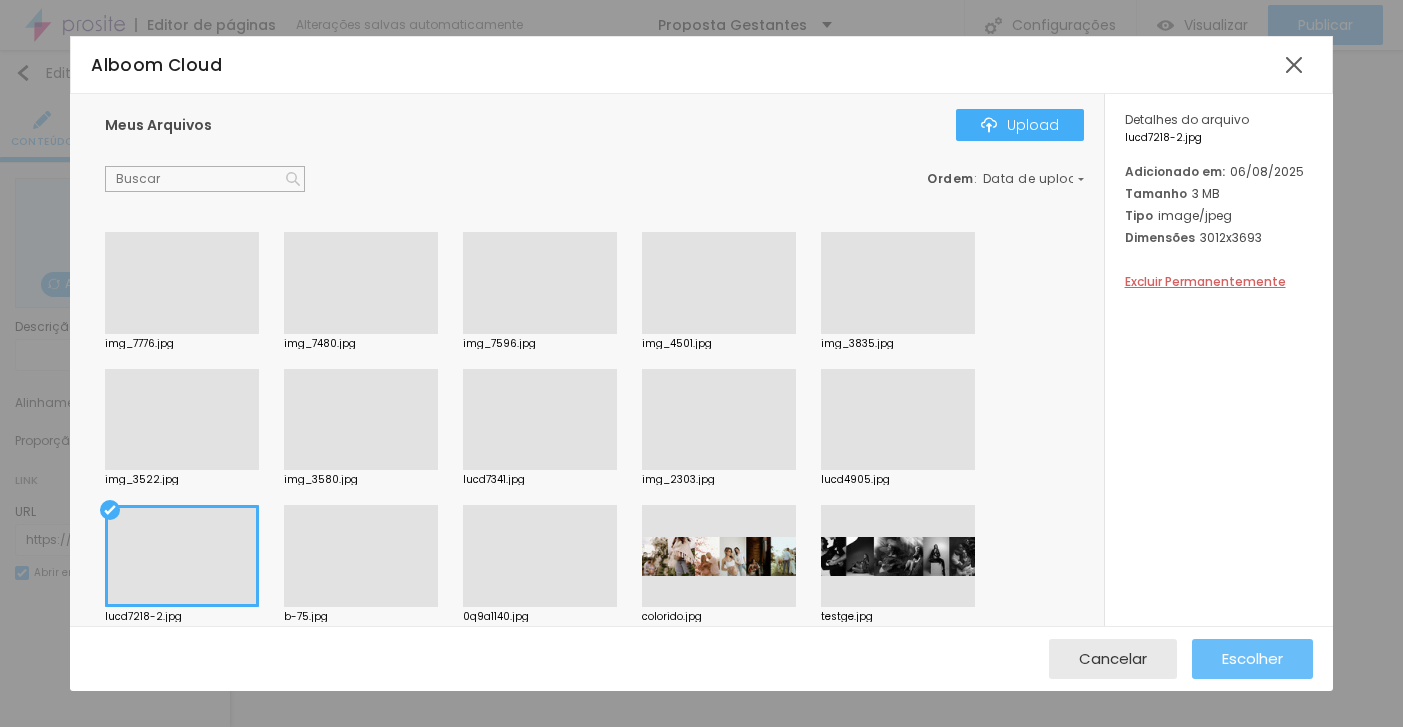 click on "Escolher" at bounding box center (1252, 658) 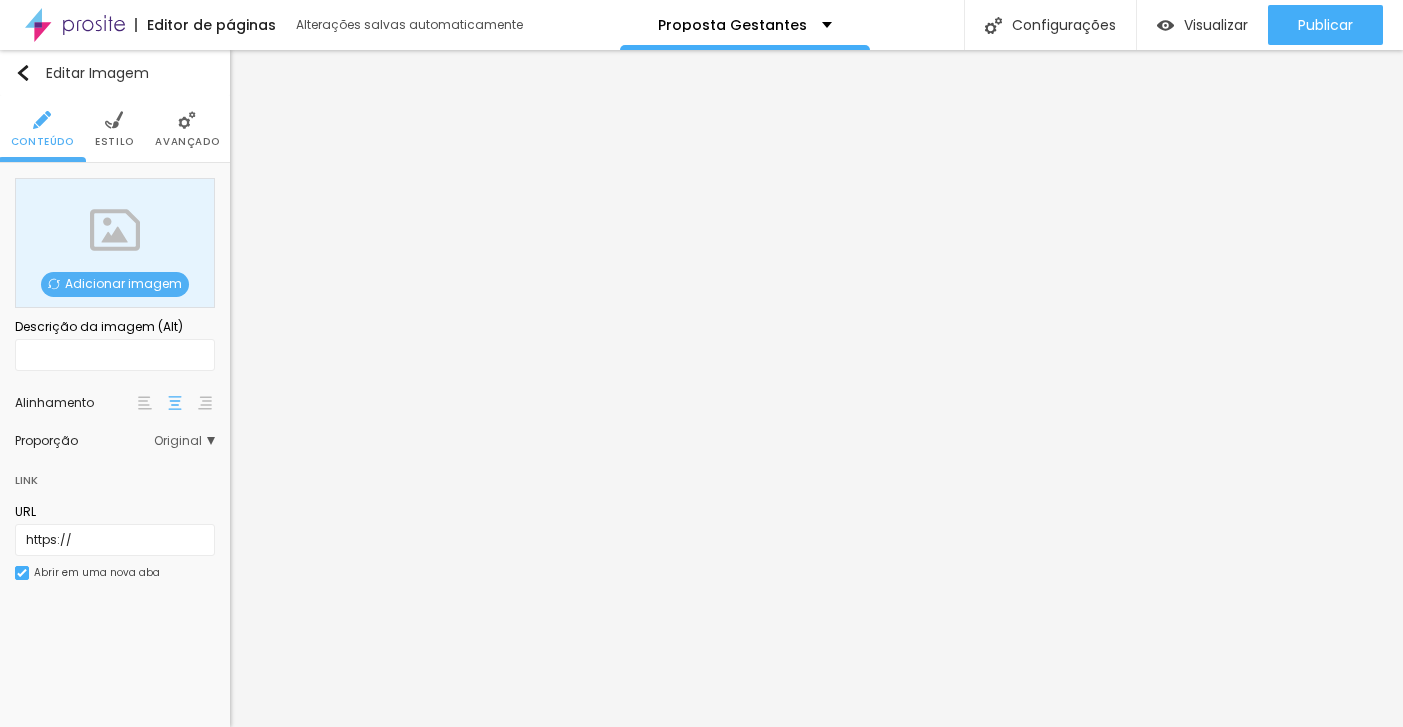 click on "Adicionar imagem" at bounding box center (115, 284) 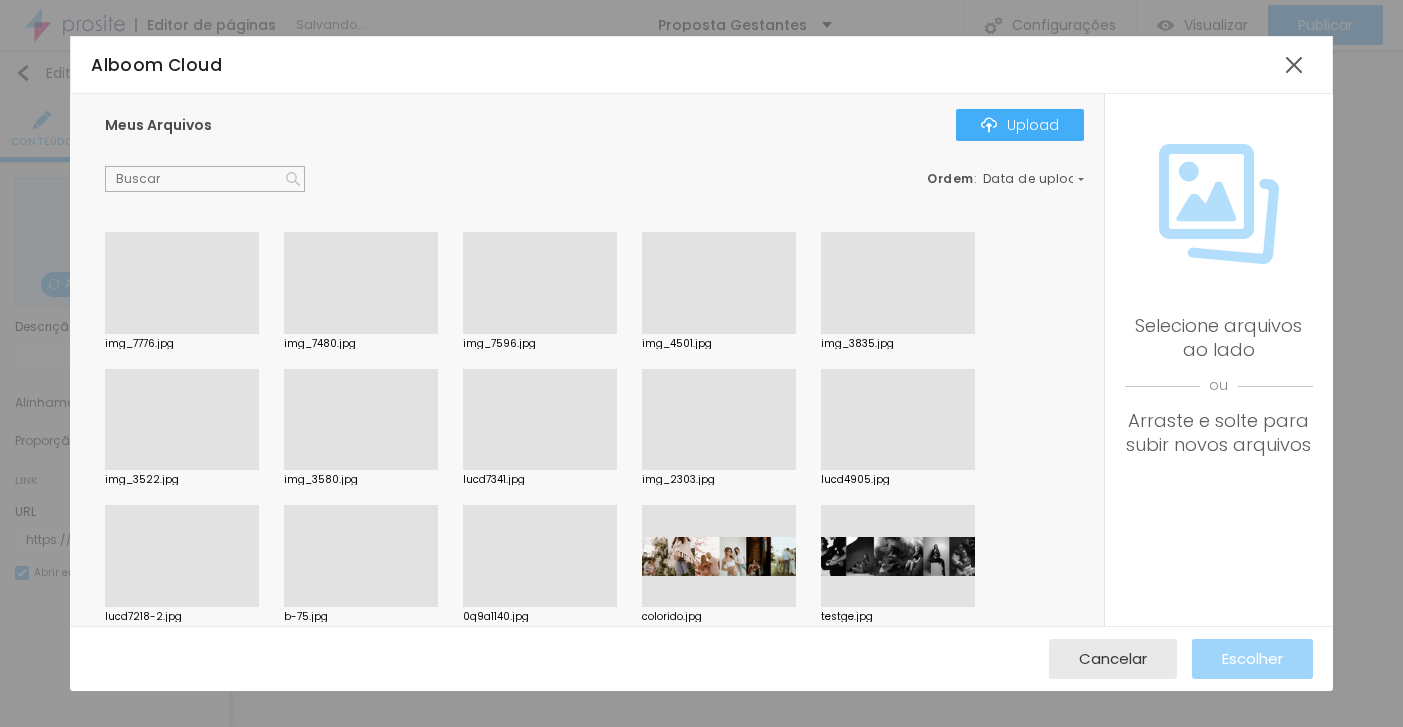 click at bounding box center (182, 470) 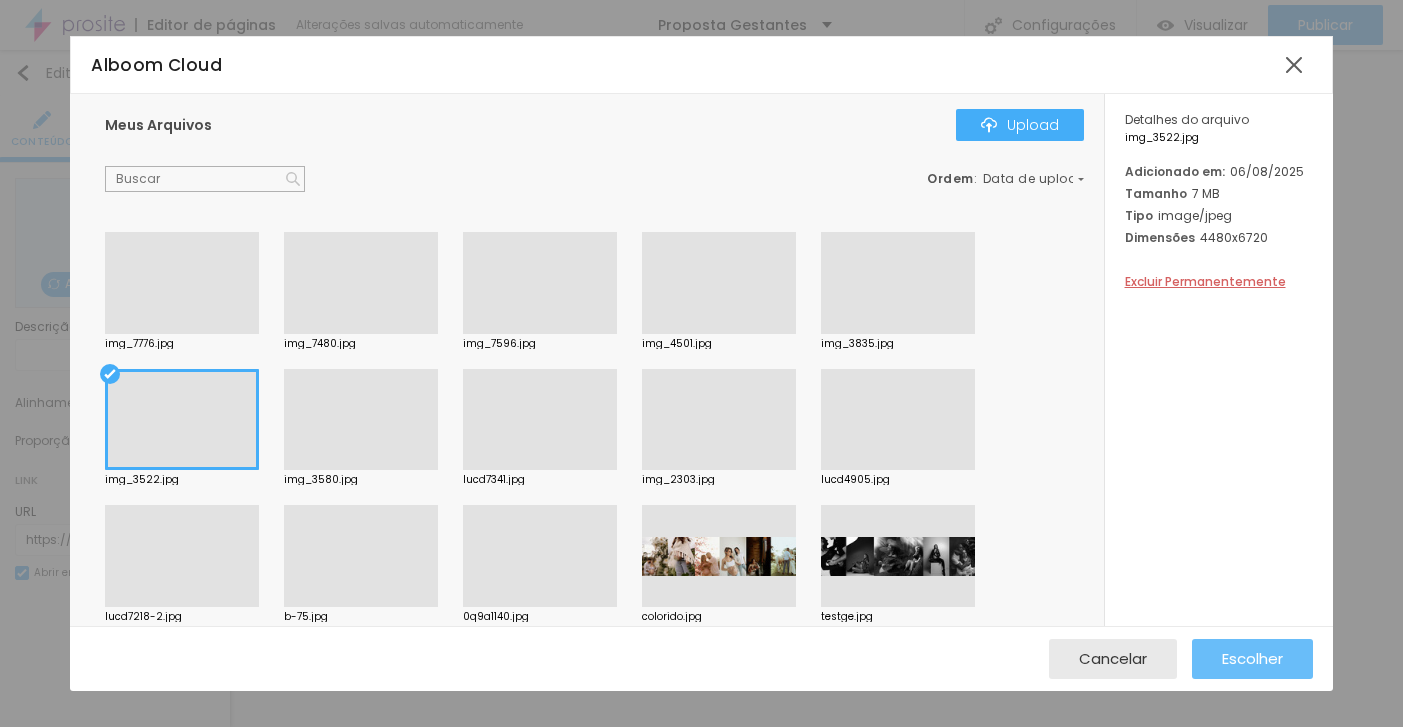 click on "Escolher" at bounding box center (1252, 658) 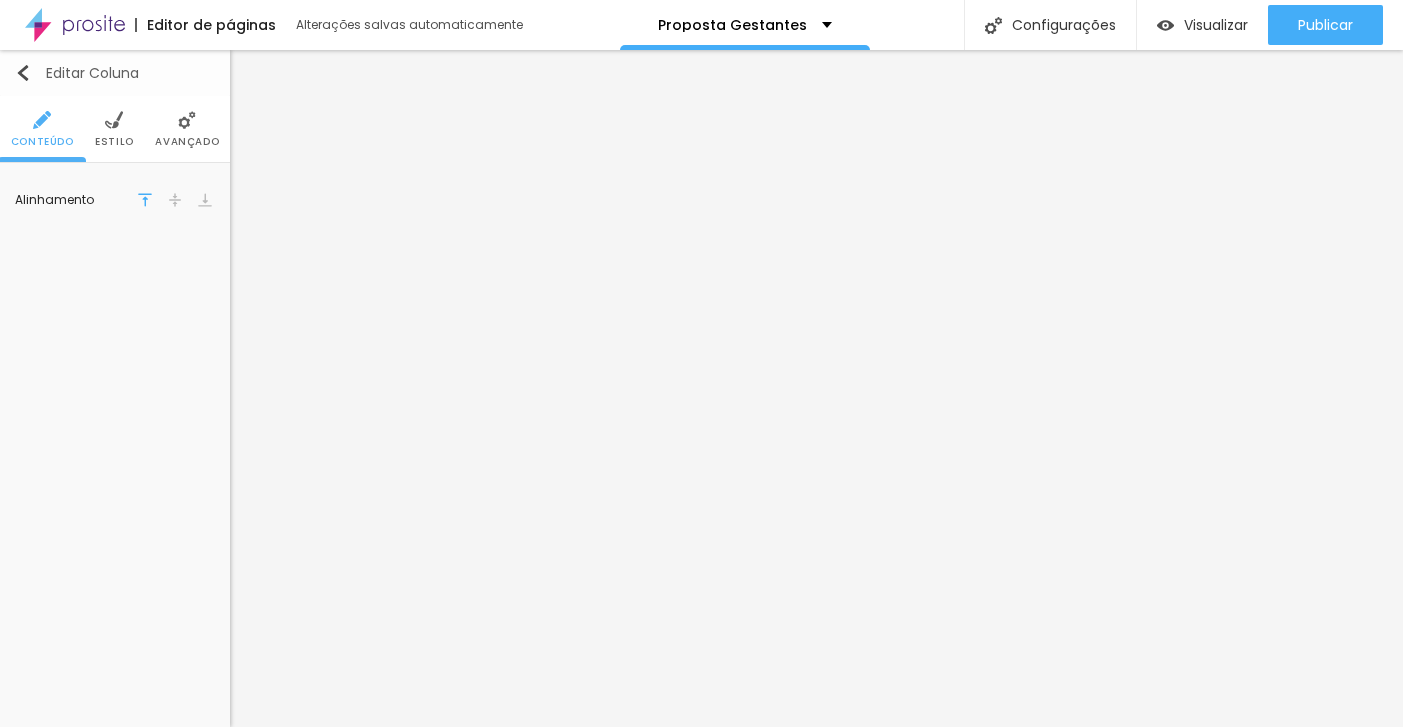 click on "Editar Coluna" at bounding box center (77, 73) 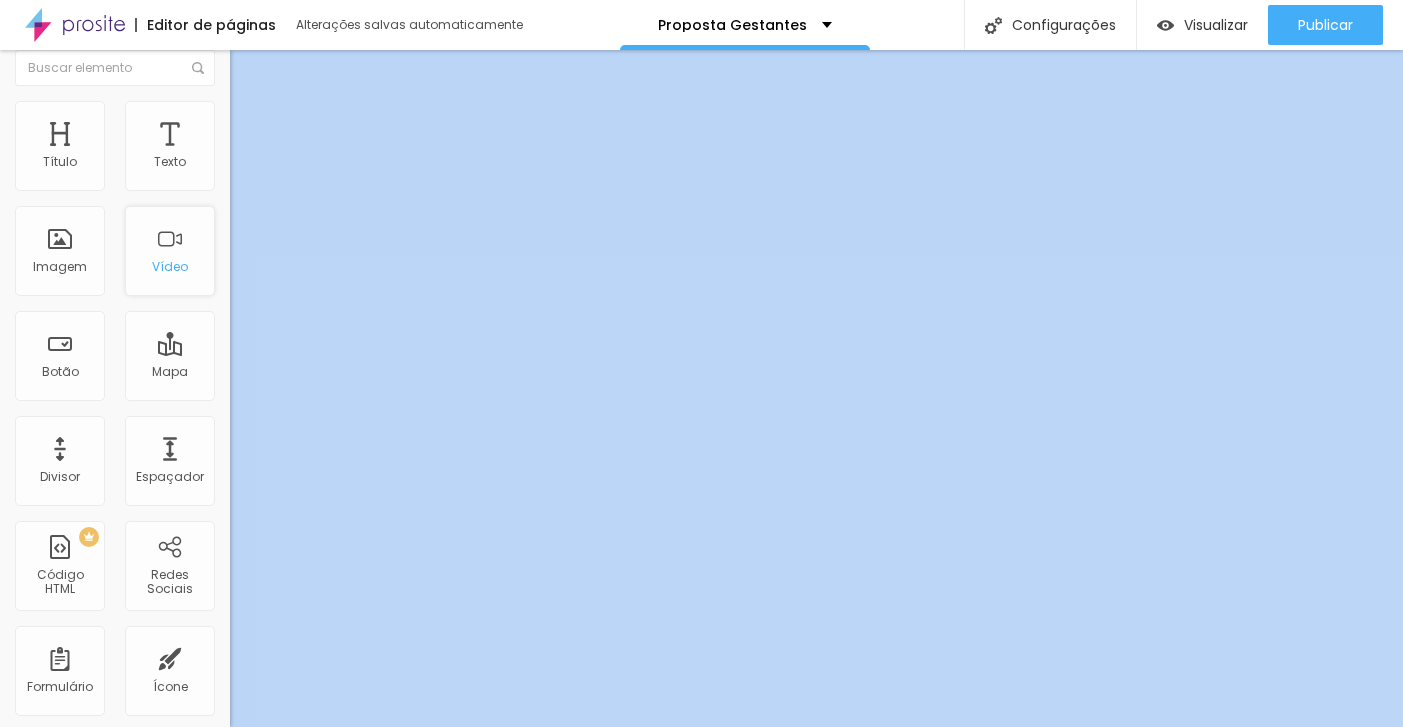 scroll, scrollTop: 15, scrollLeft: 230, axis: both 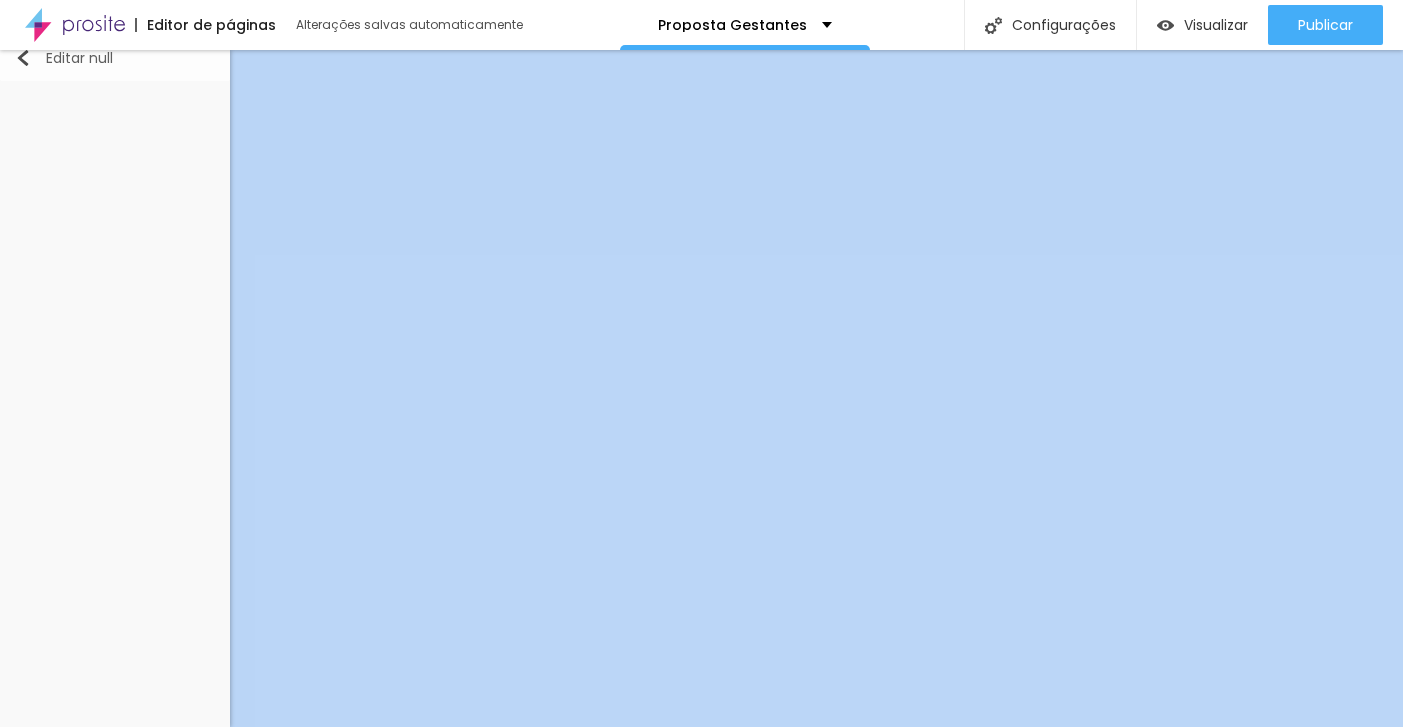 click on "Editar null" at bounding box center (115, 58) 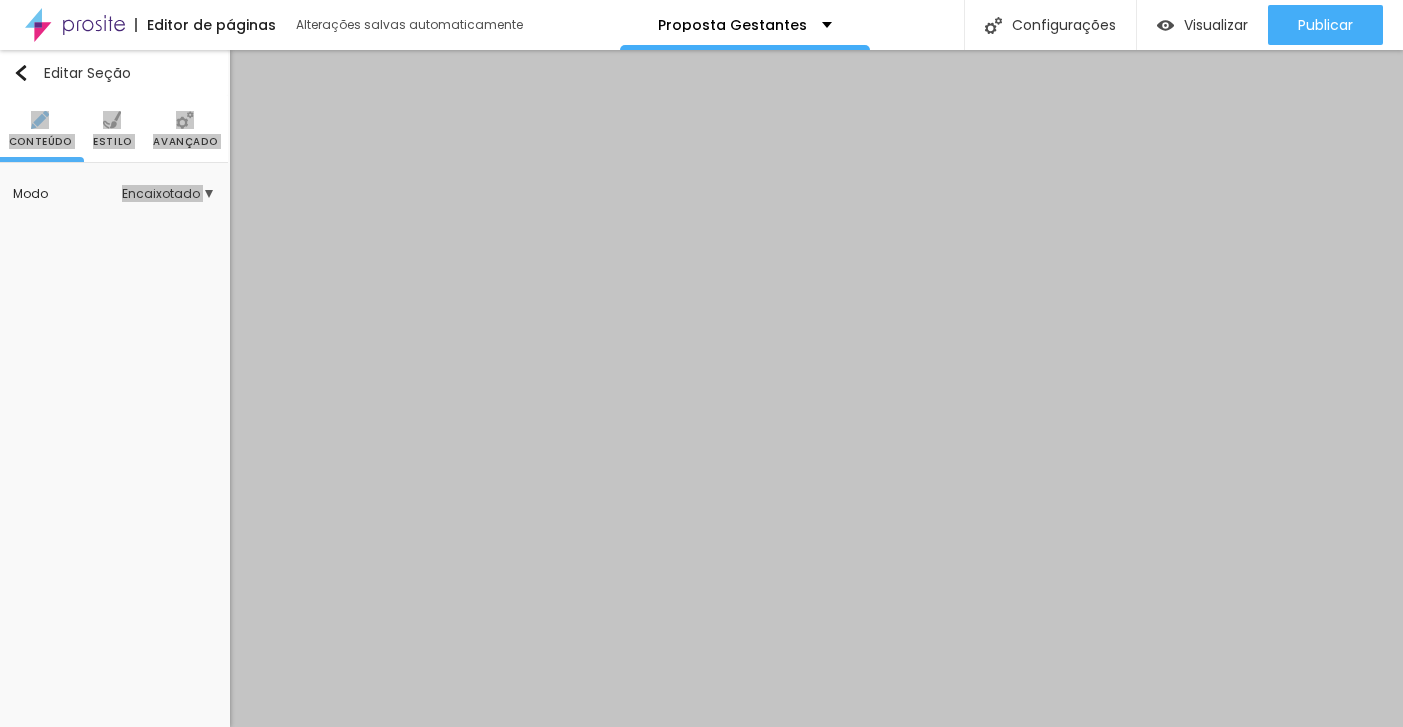 scroll, scrollTop: 0, scrollLeft: 0, axis: both 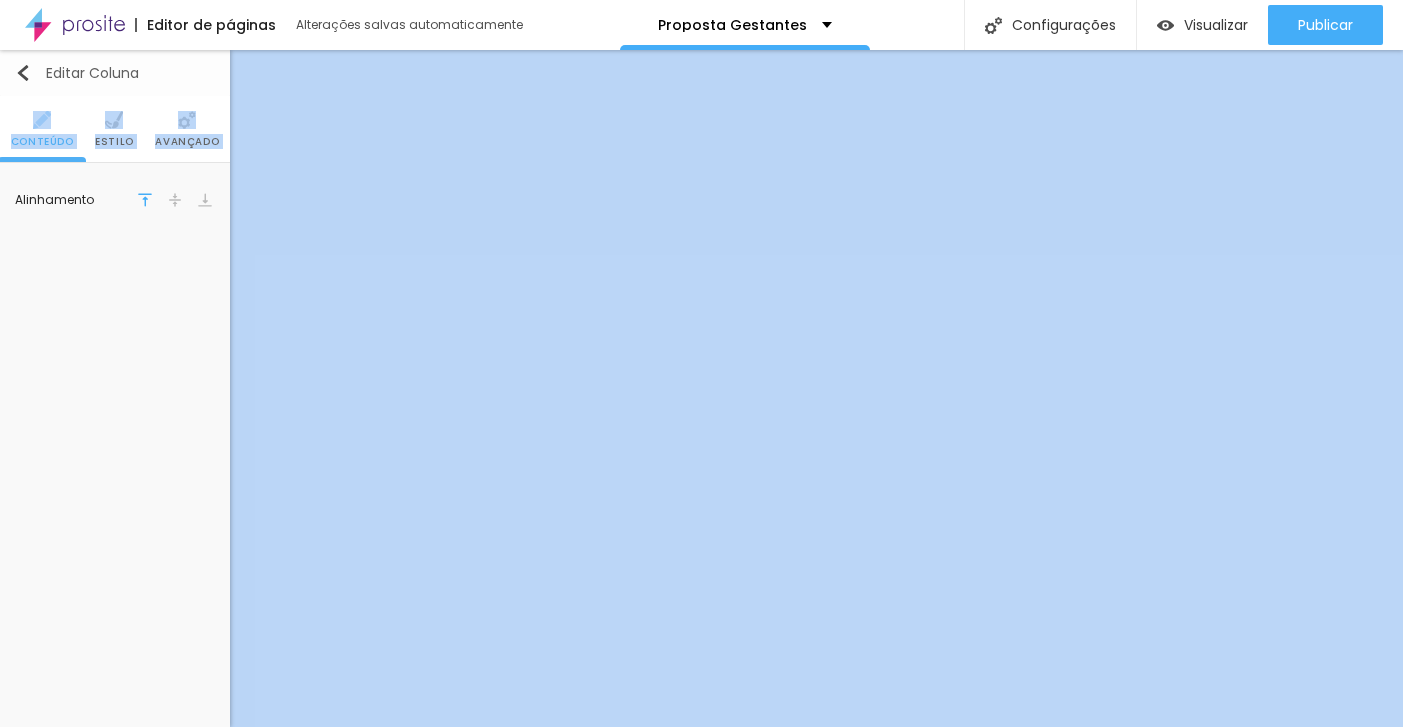 click at bounding box center (23, 73) 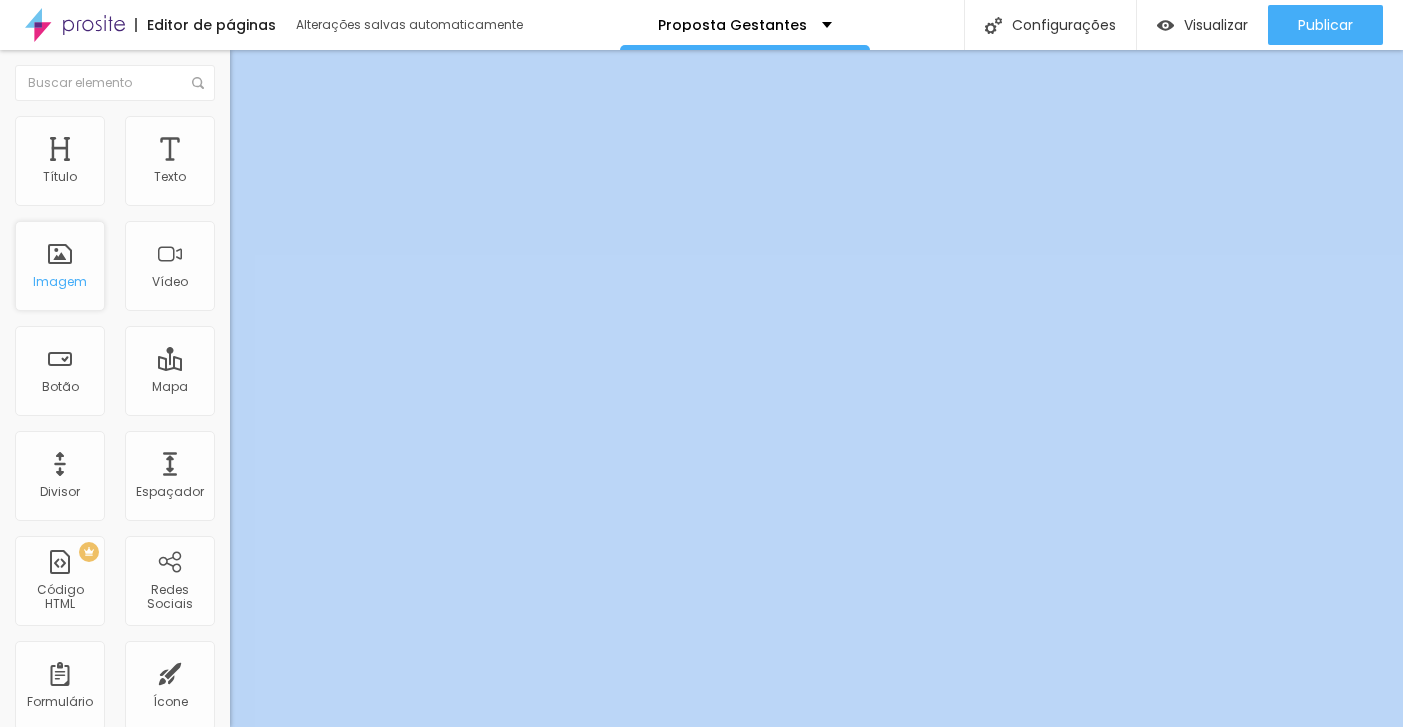 click on "Imagem" at bounding box center (60, 266) 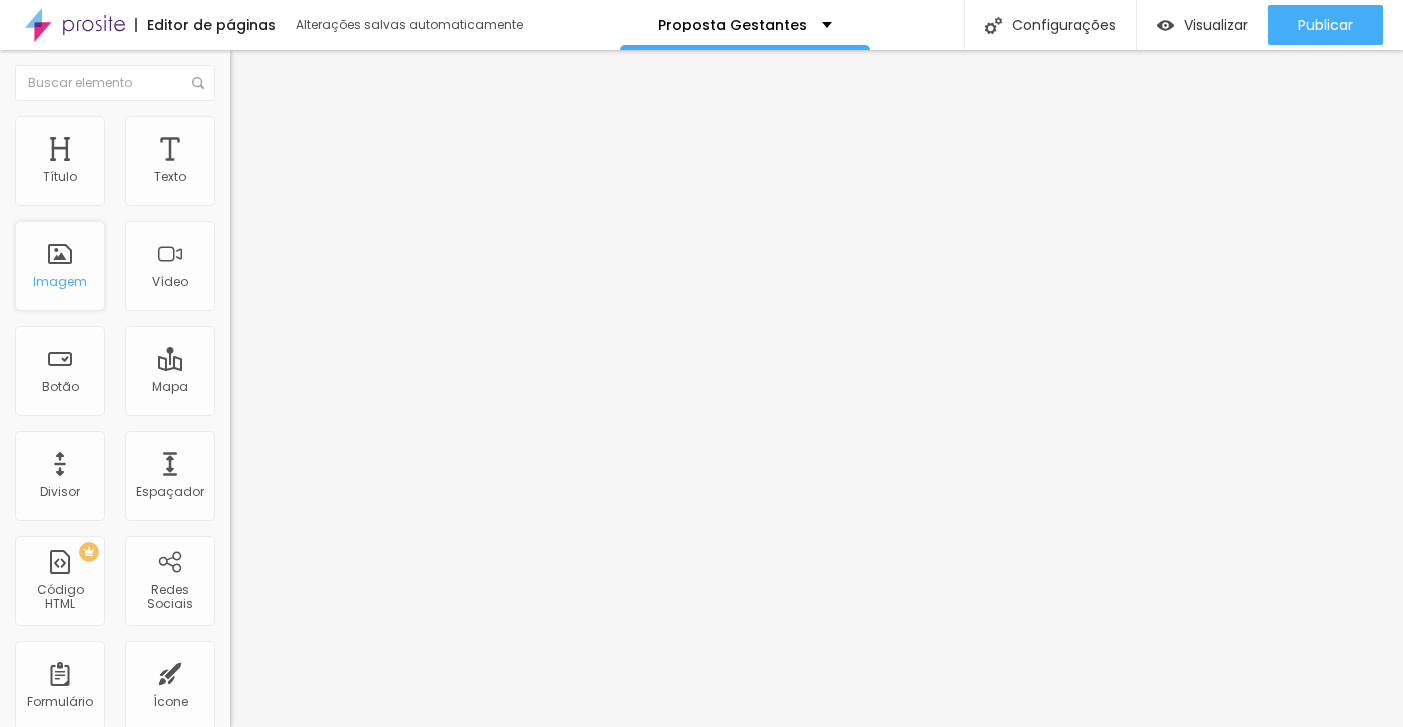 scroll, scrollTop: 0, scrollLeft: 0, axis: both 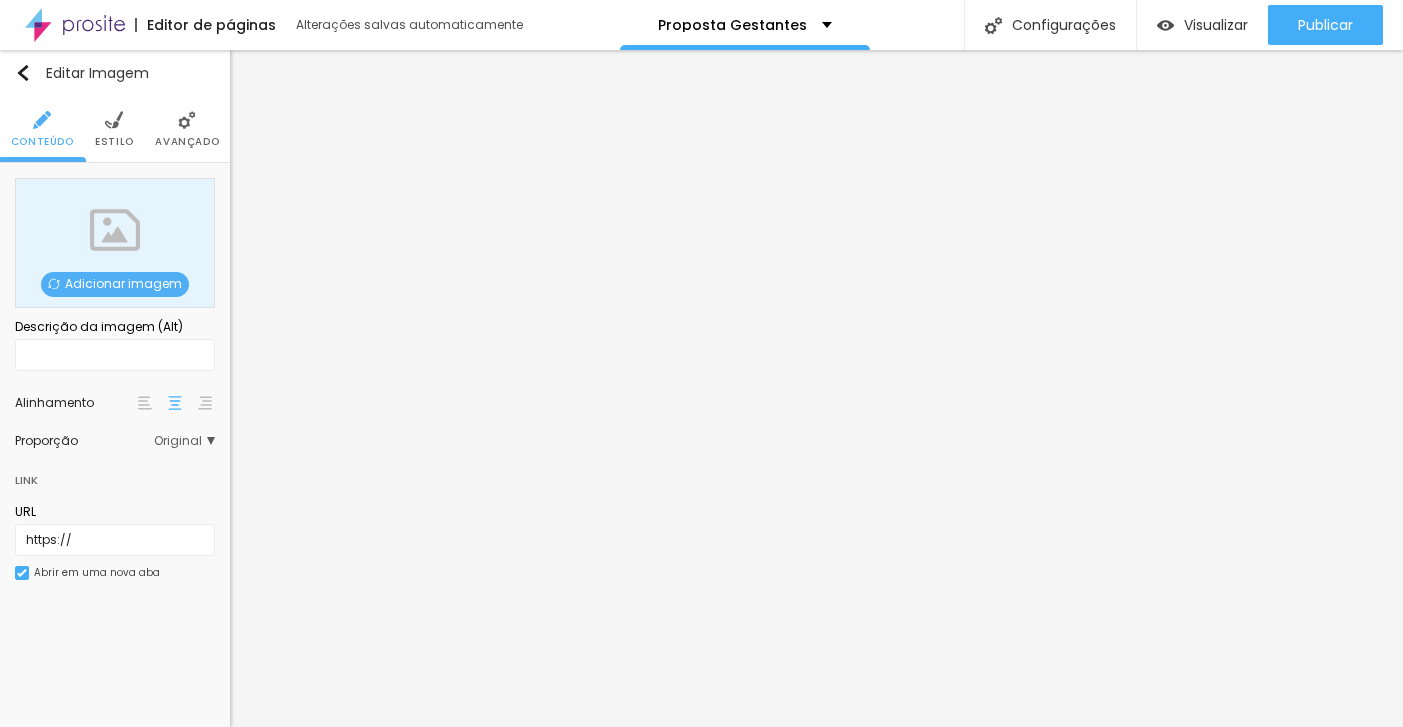 click on "Adicionar imagem" at bounding box center [115, 284] 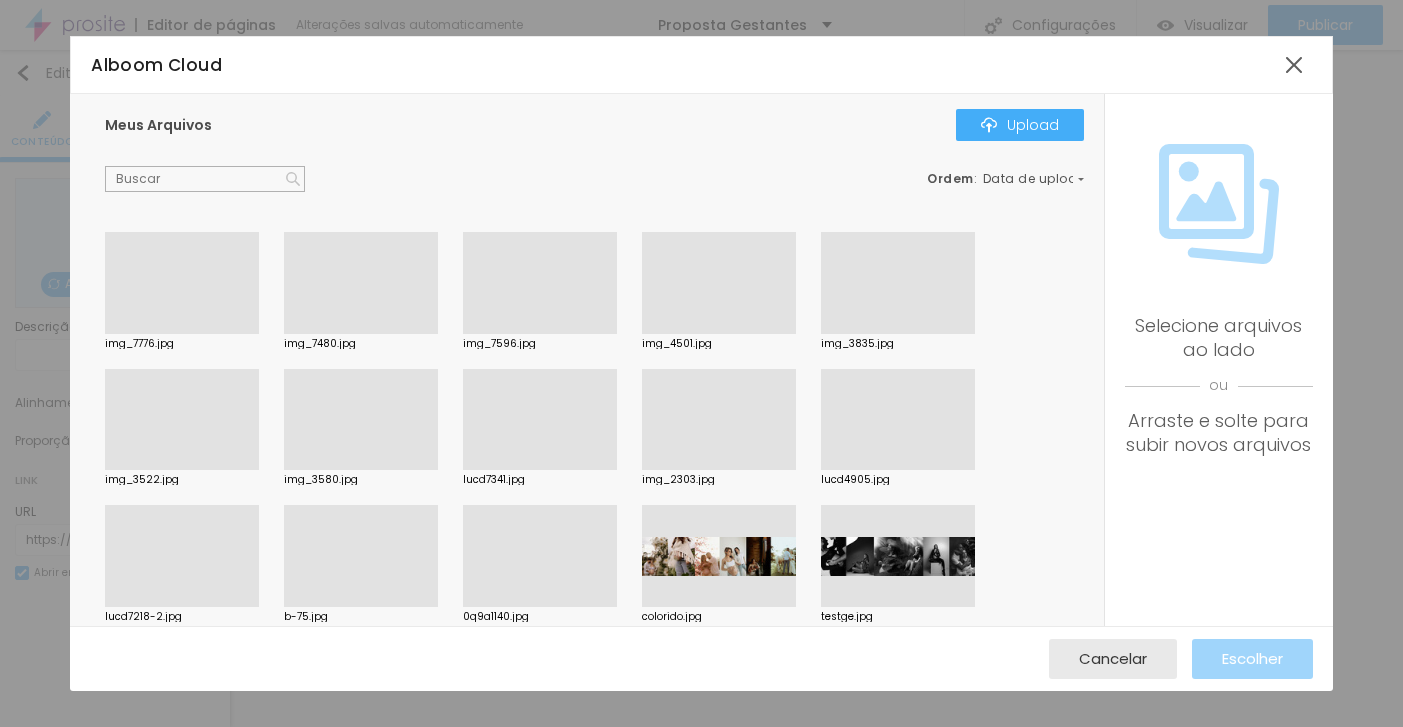 click at bounding box center [361, 470] 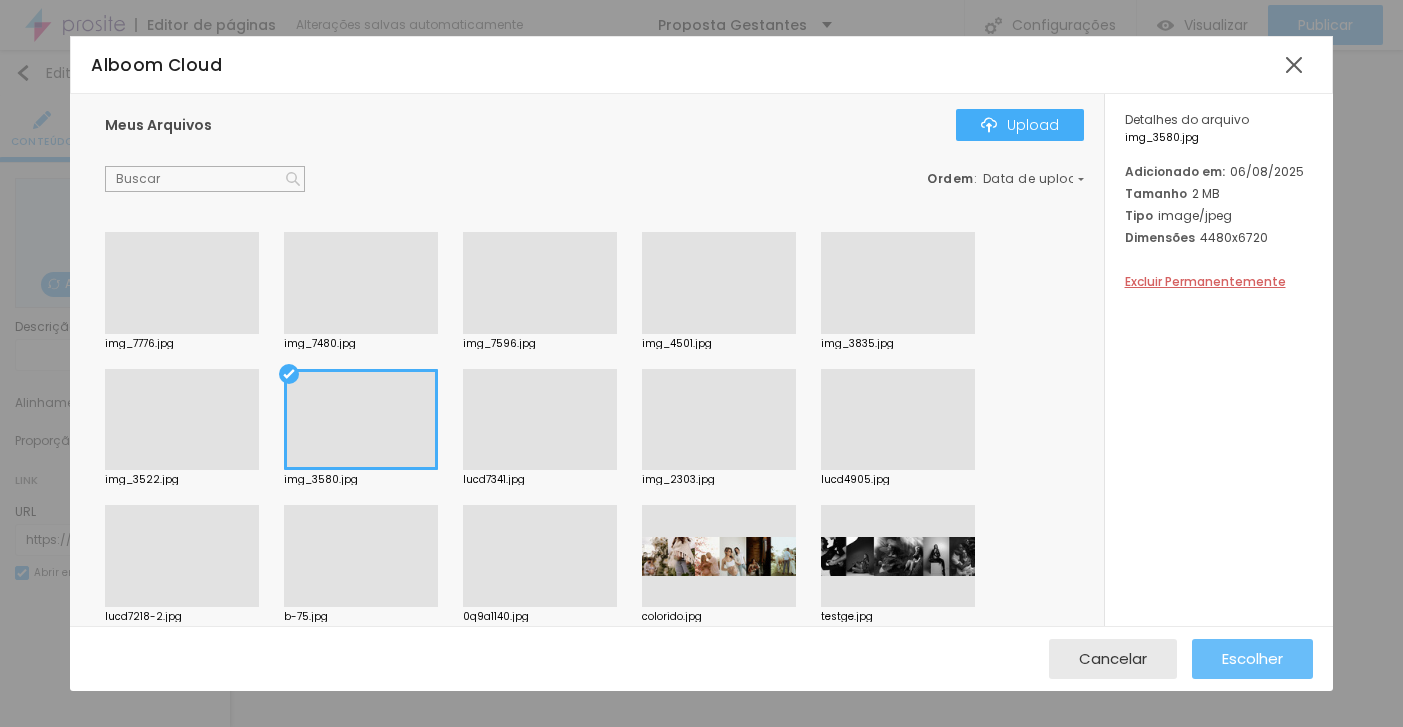 click on "Escolher" at bounding box center [1252, 658] 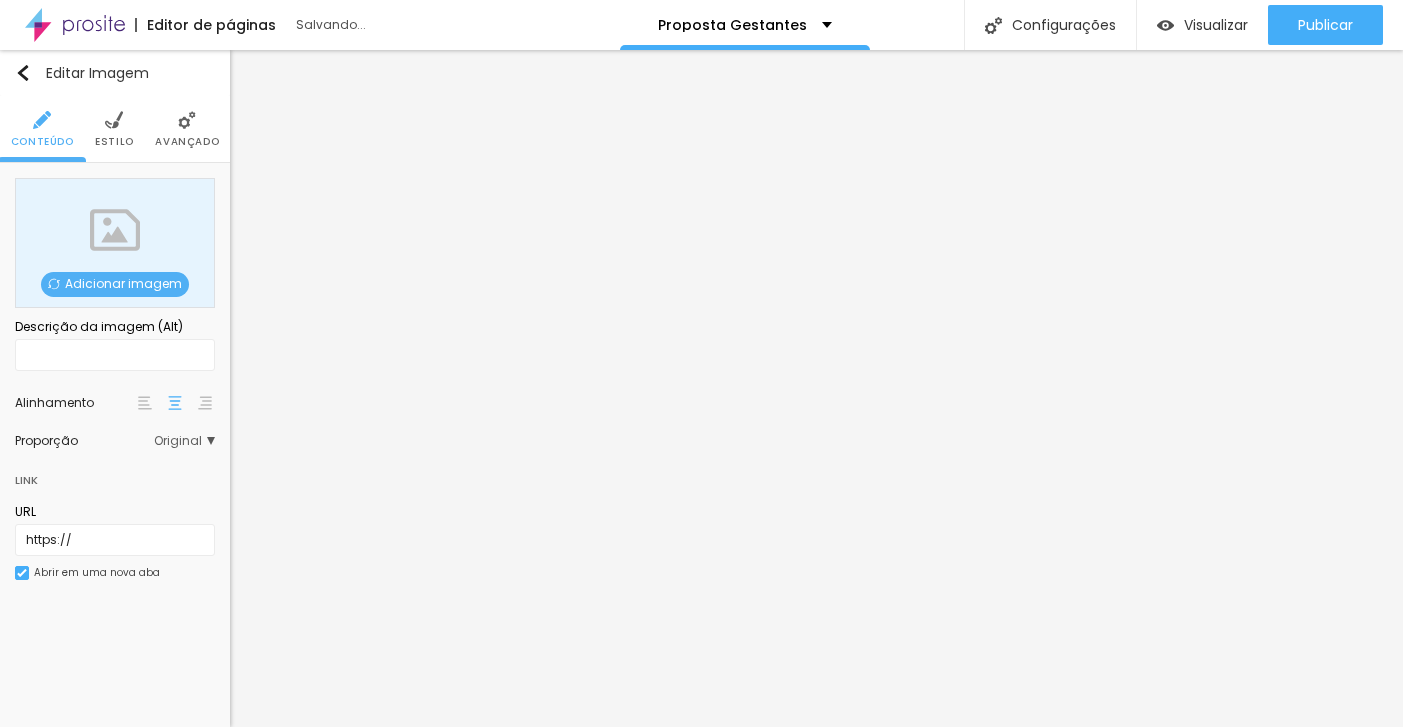 click on "Adicionar imagem" at bounding box center [115, 284] 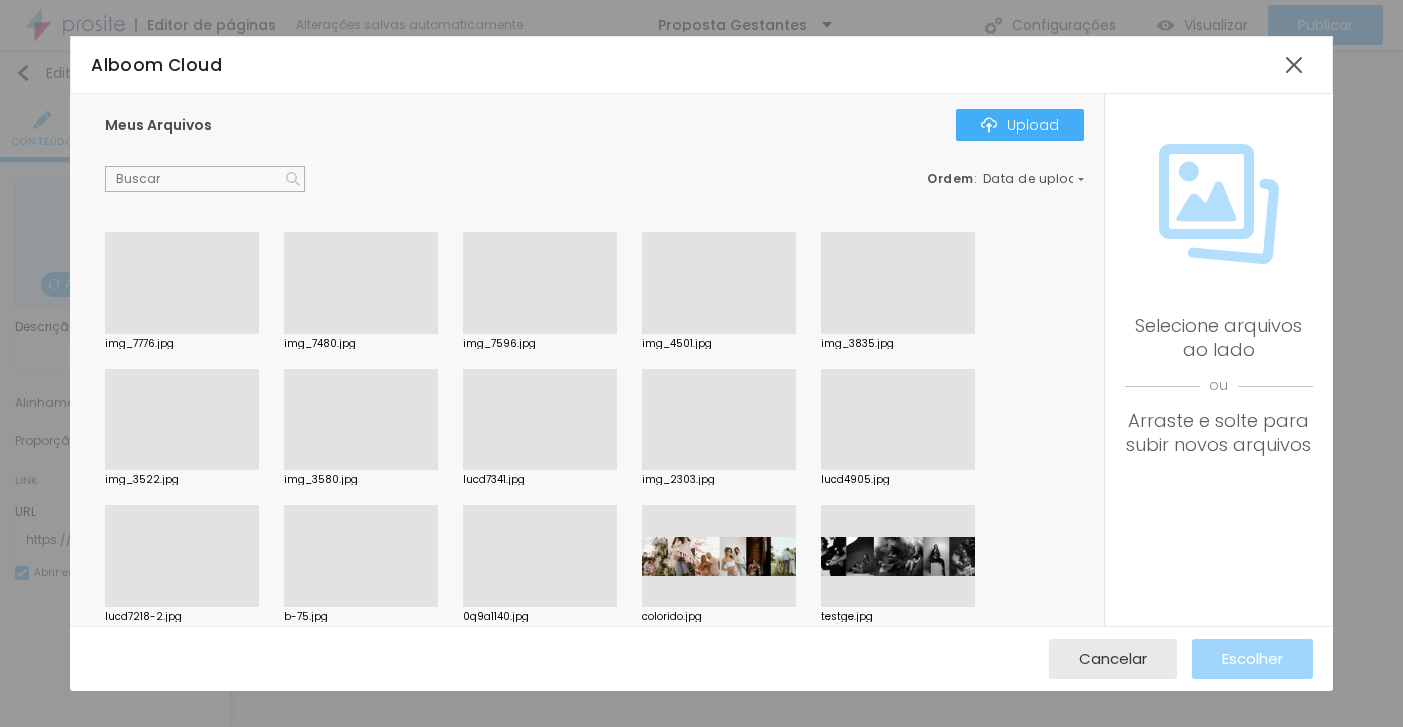 click at bounding box center (719, 470) 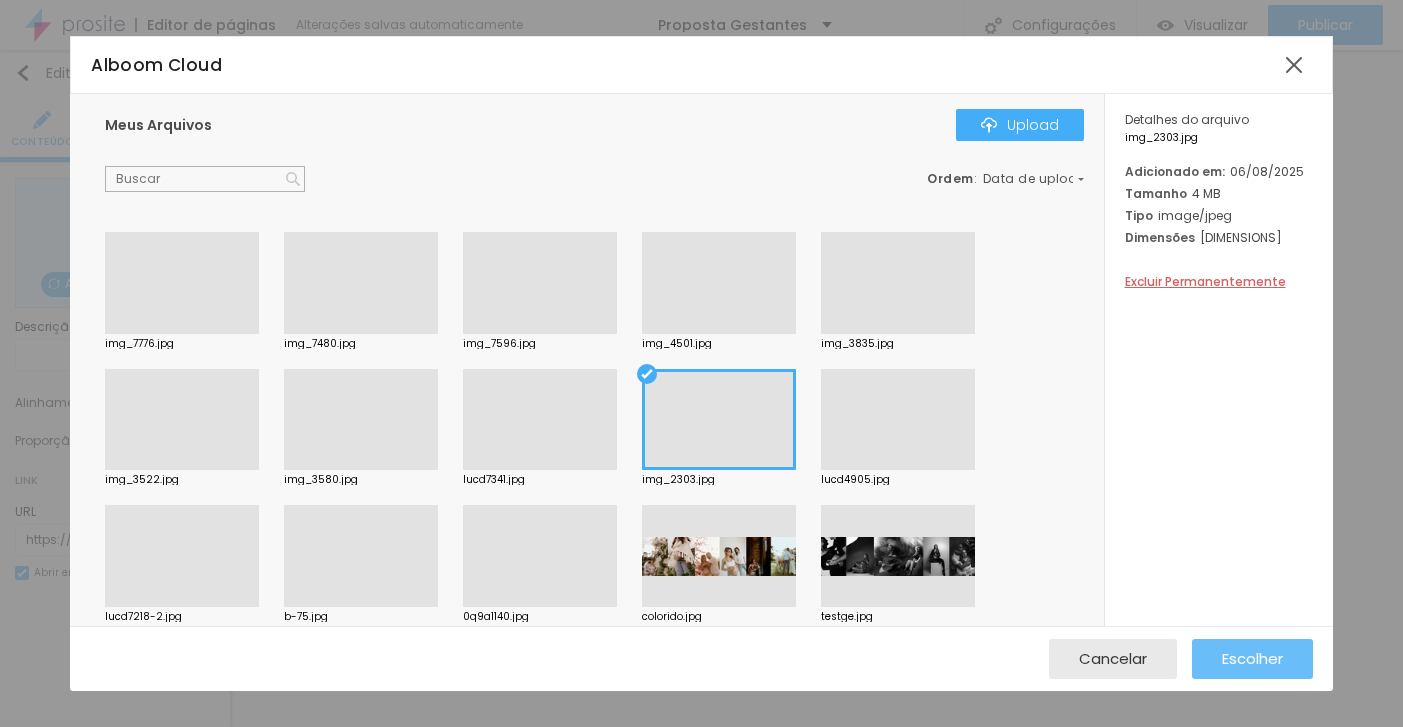 click on "Escolher" at bounding box center [1252, 658] 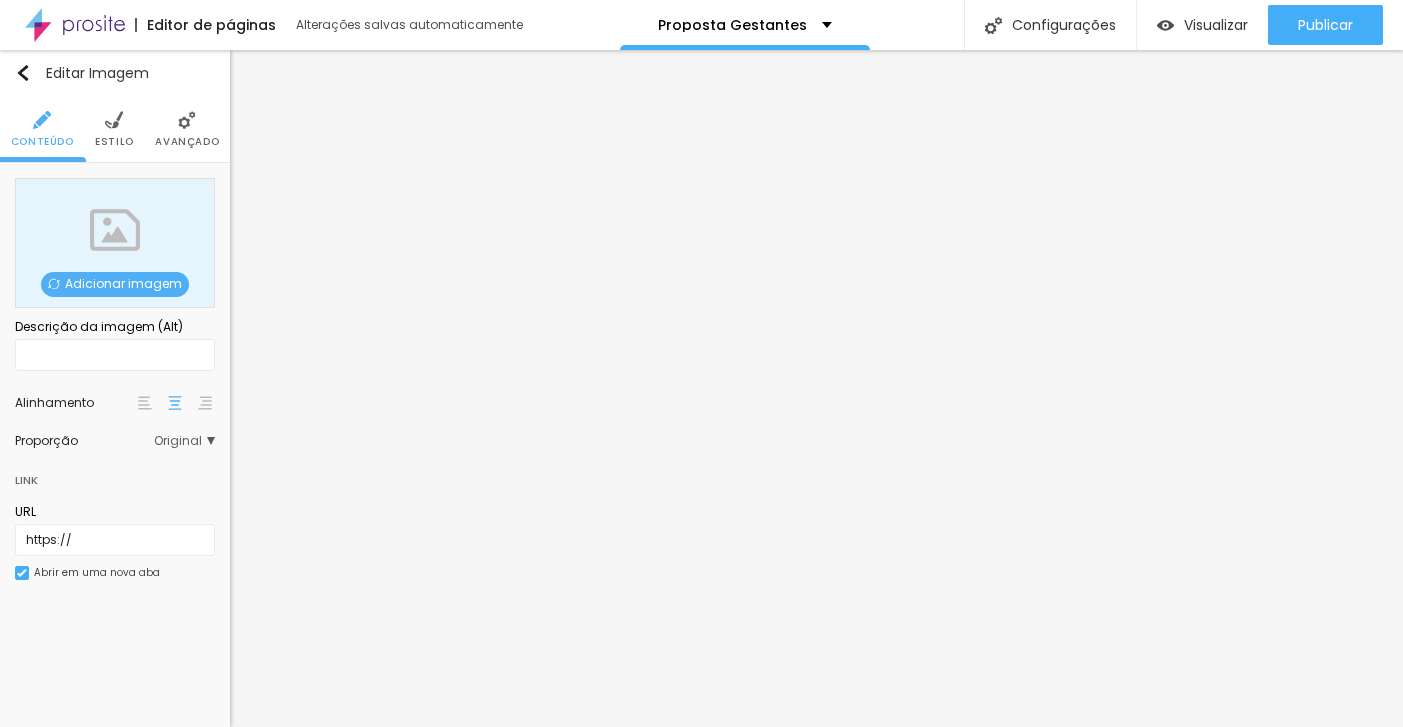 click on "Adicionar imagem" at bounding box center (115, 284) 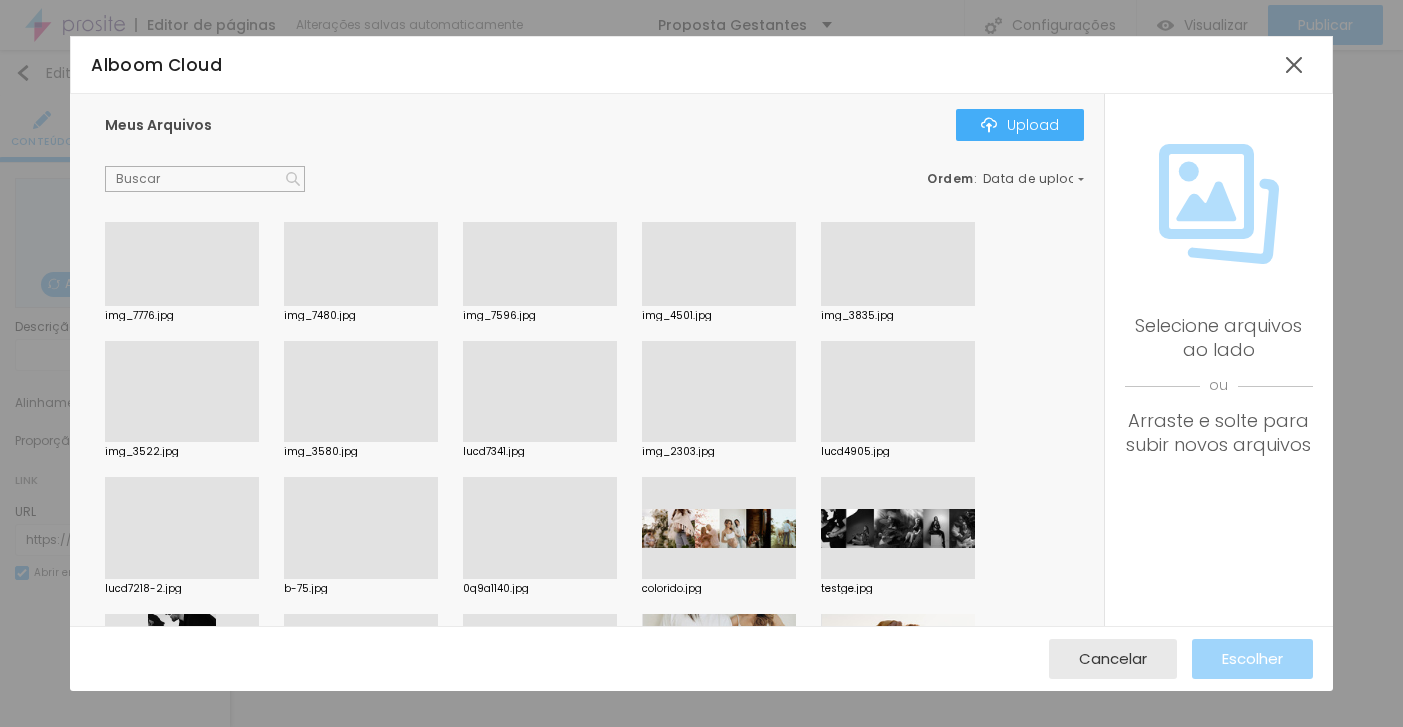 scroll, scrollTop: 26, scrollLeft: 0, axis: vertical 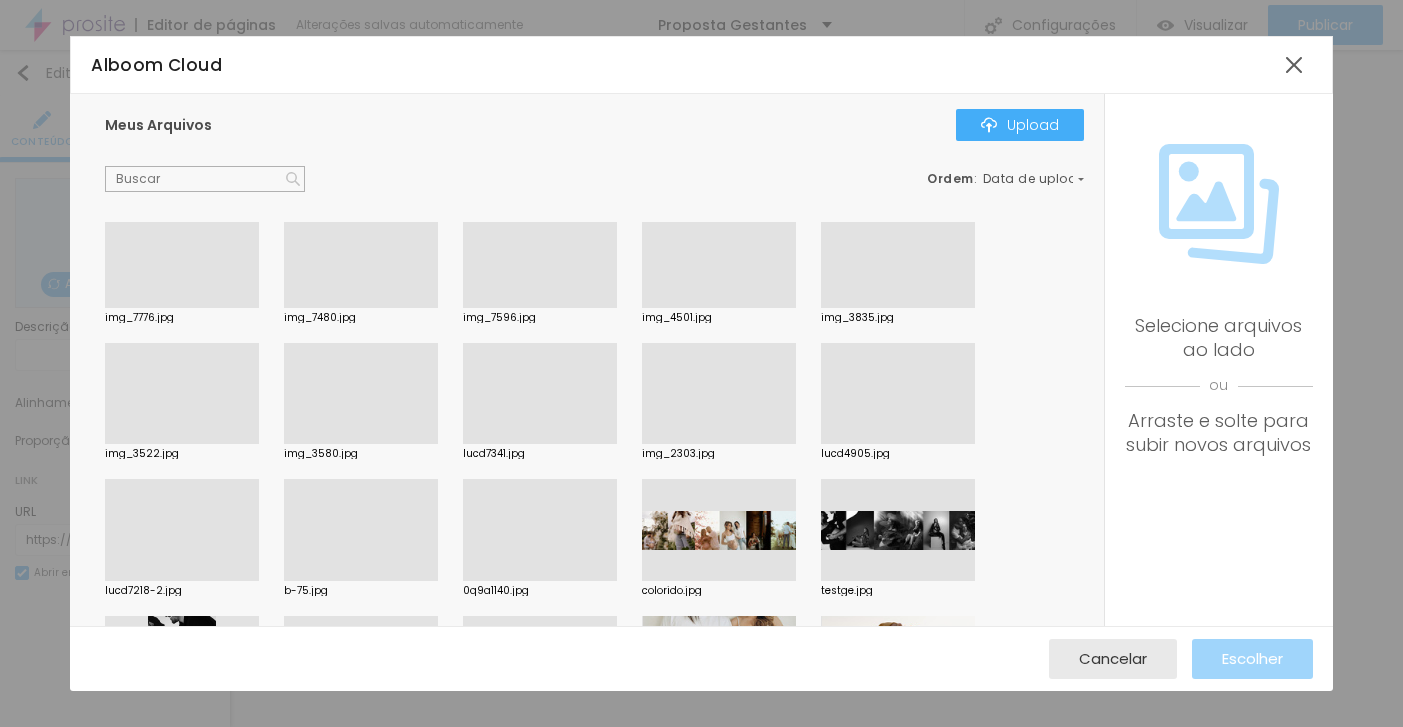 click at bounding box center (898, 308) 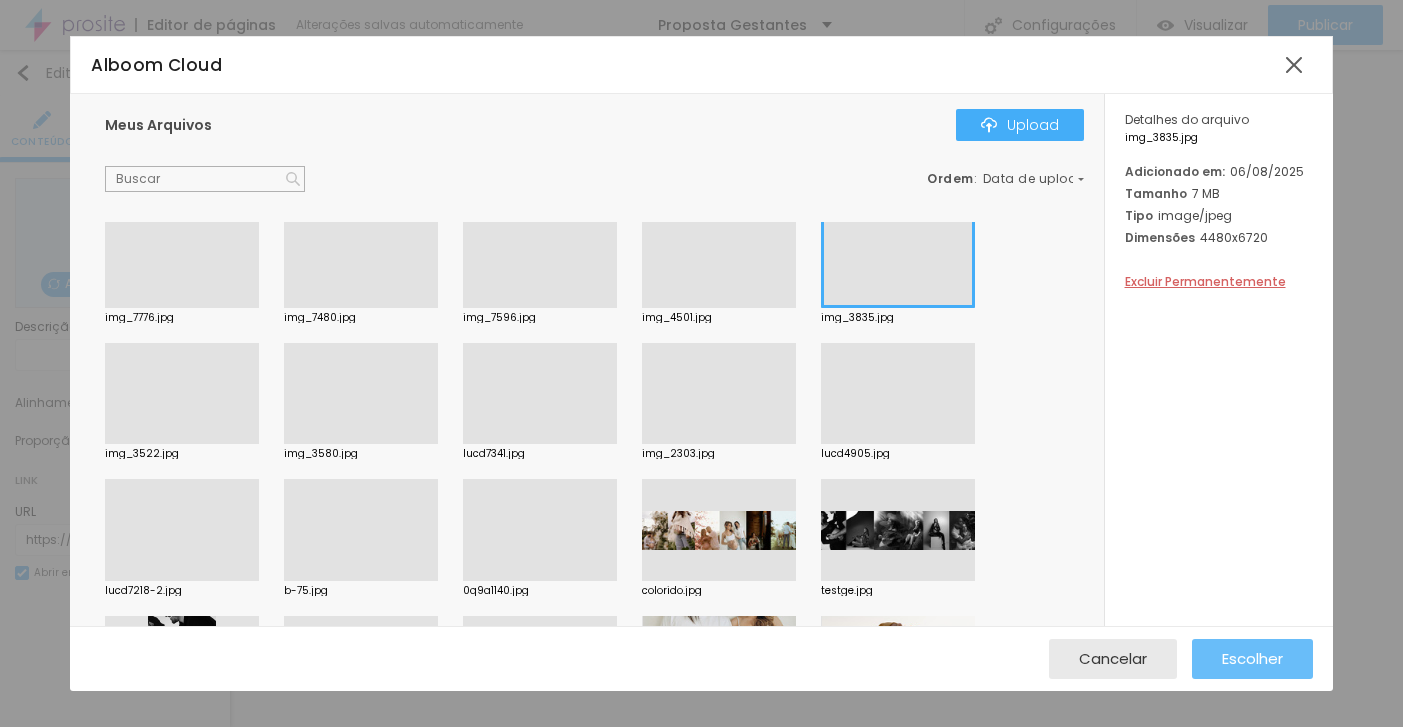 click on "Escolher" at bounding box center (1252, 658) 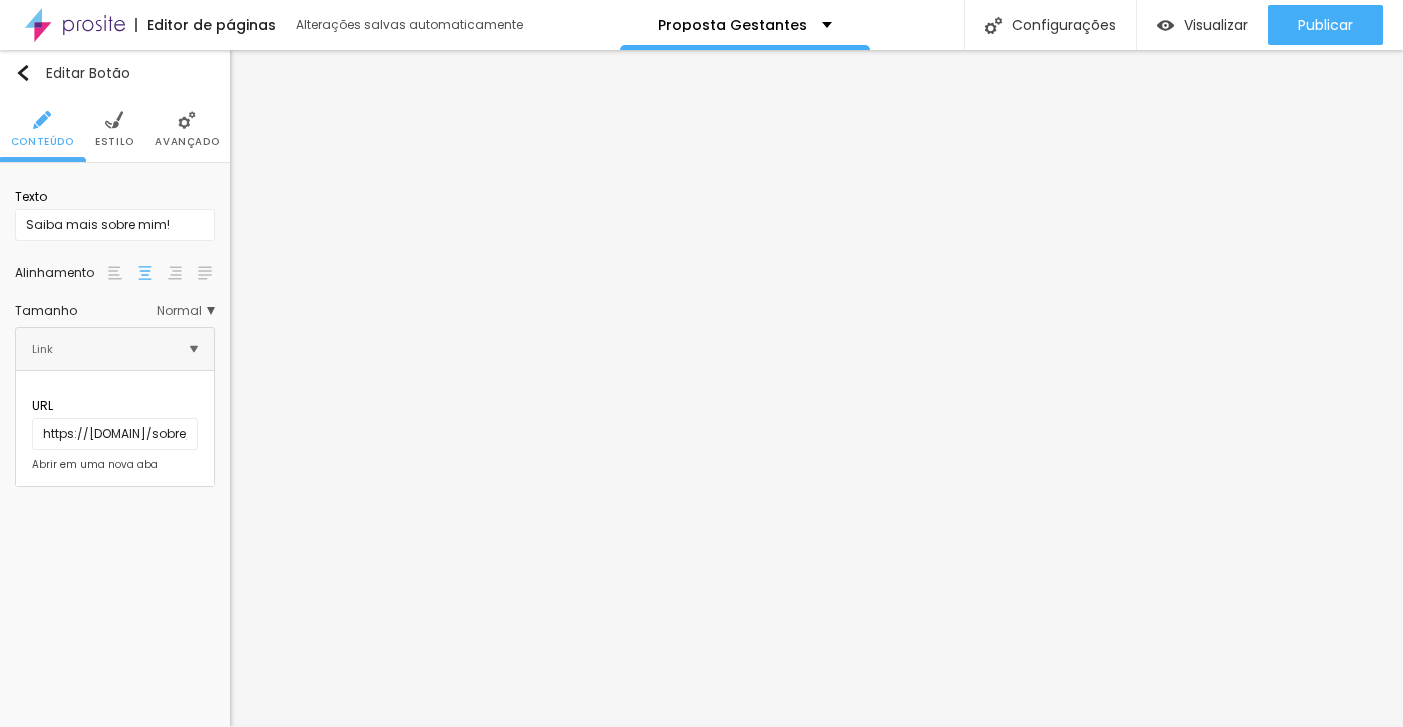 click on "Avançado" at bounding box center [187, 129] 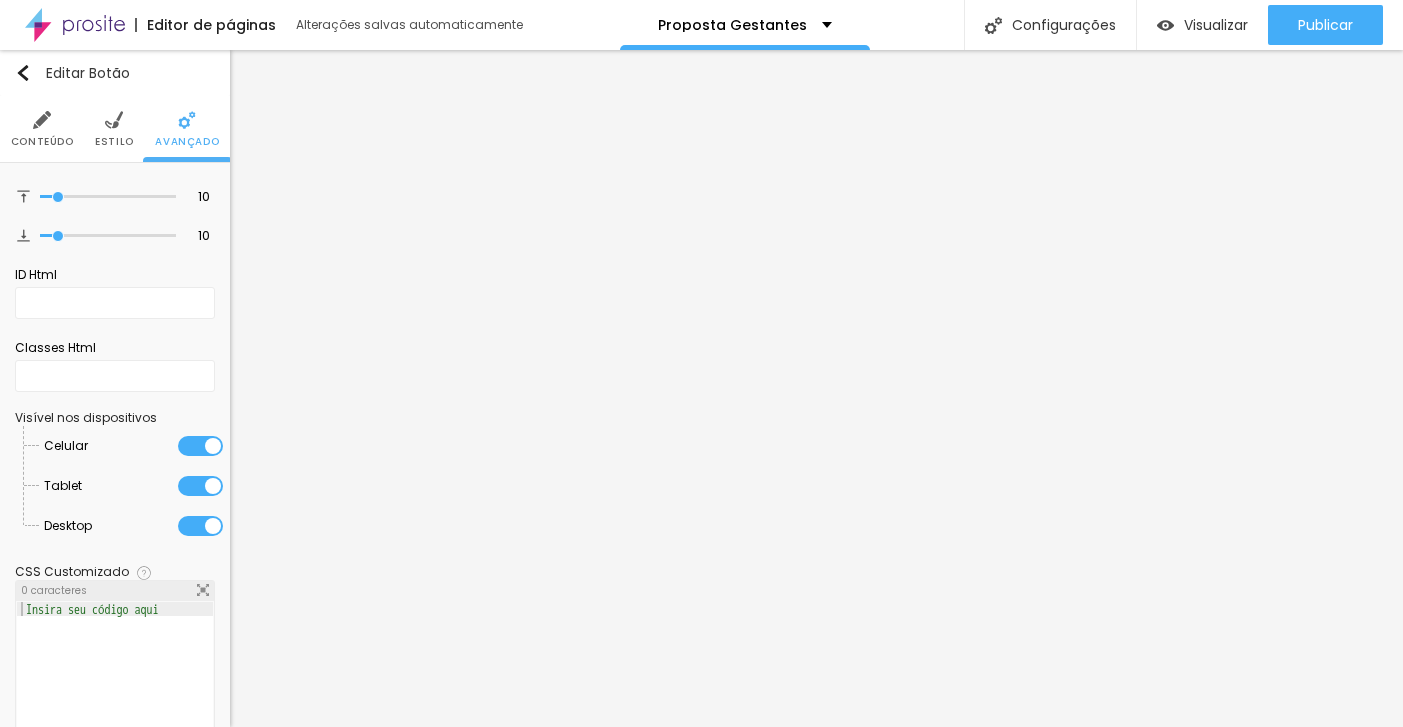 click on "Estilo" at bounding box center (114, 129) 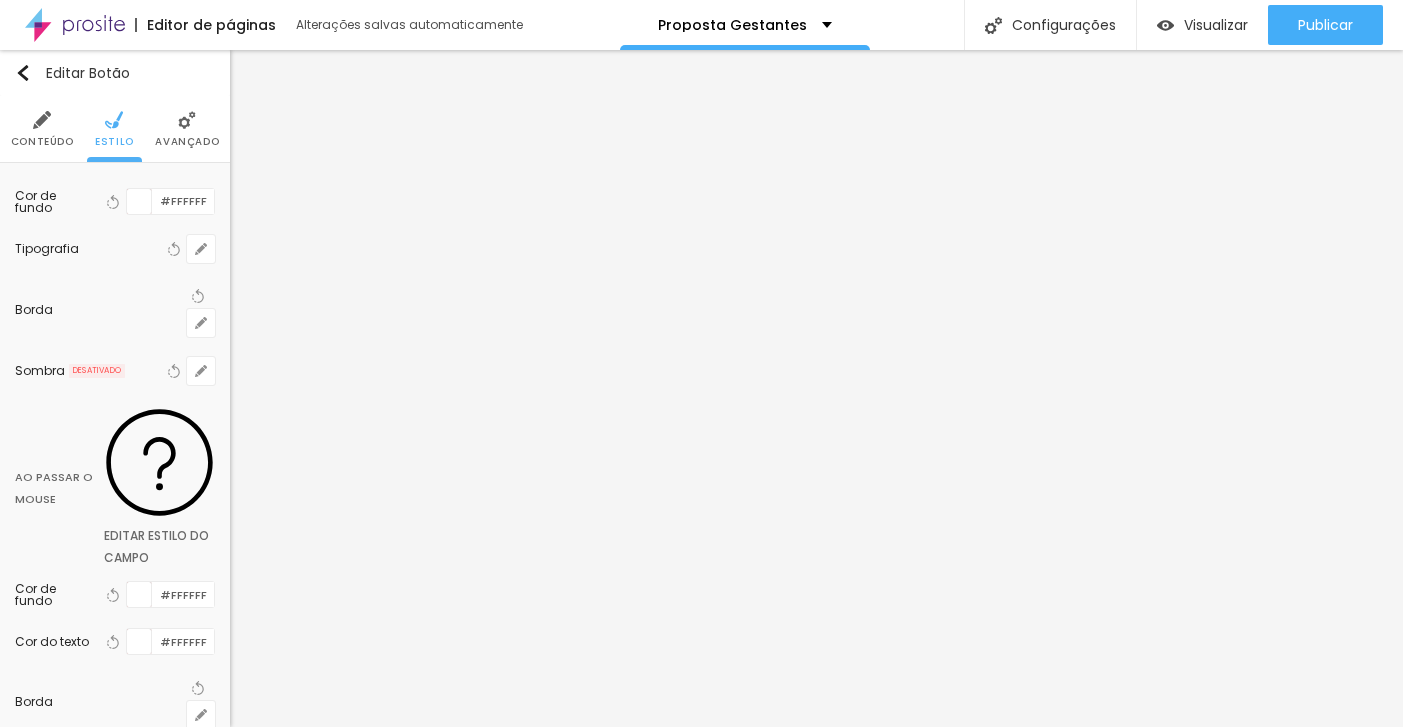 click at bounding box center [139, 201] 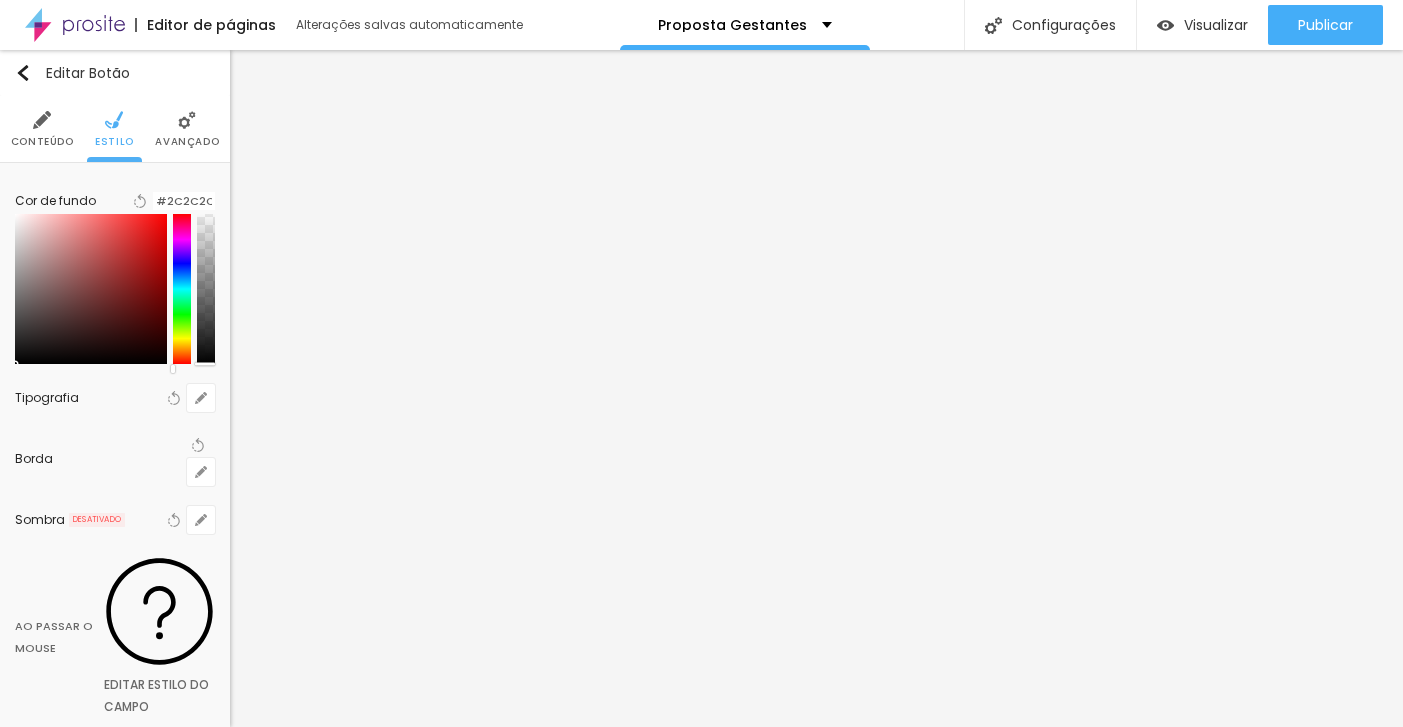 type on "#000000" 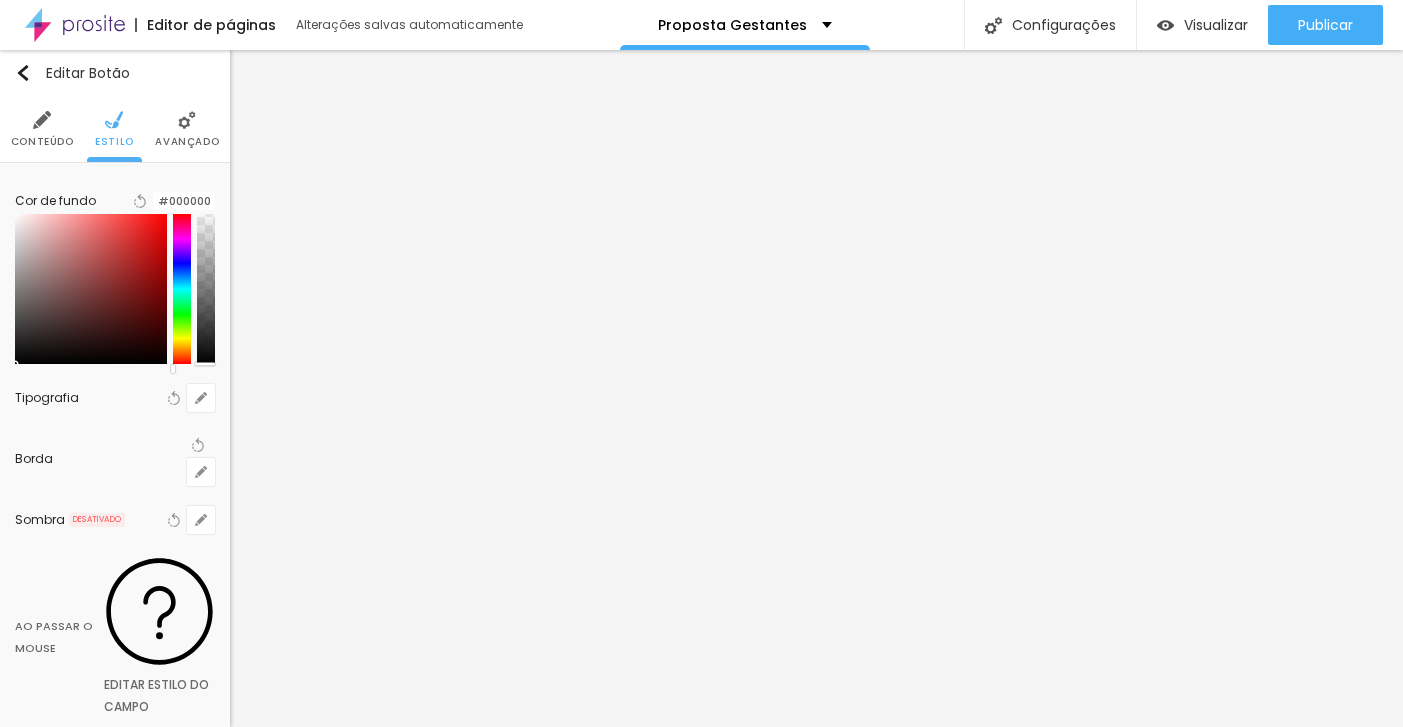 drag, startPoint x: 48, startPoint y: 310, endPoint x: 5, endPoint y: 384, distance: 85.58621 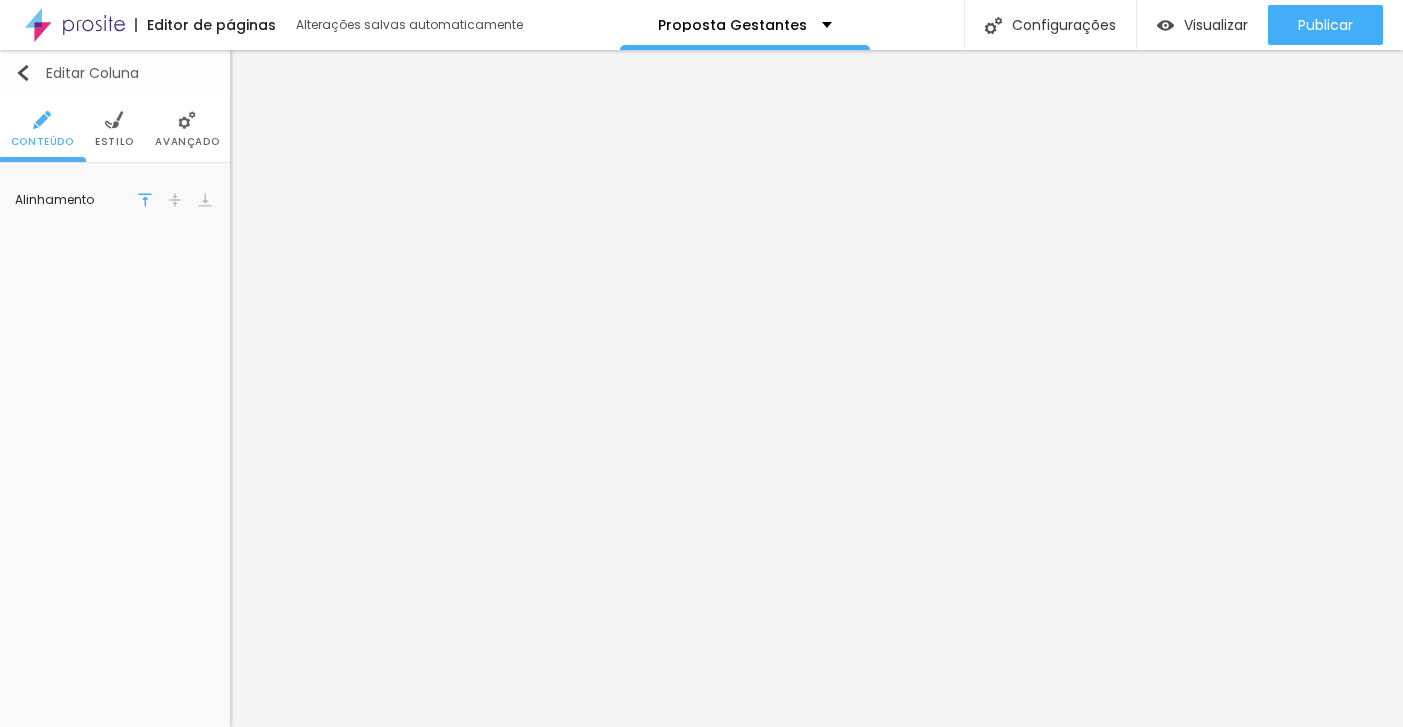 click on "Editar Coluna" at bounding box center (115, 73) 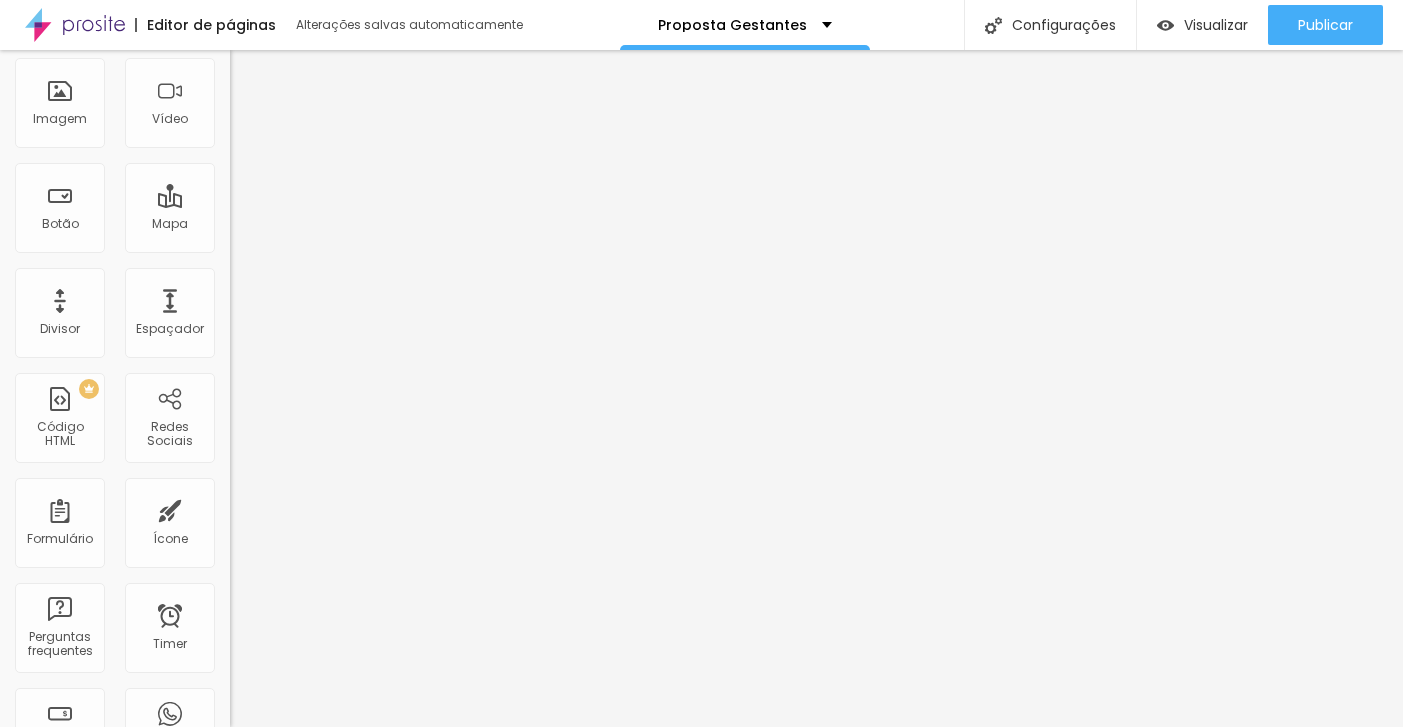 scroll, scrollTop: 167, scrollLeft: 0, axis: vertical 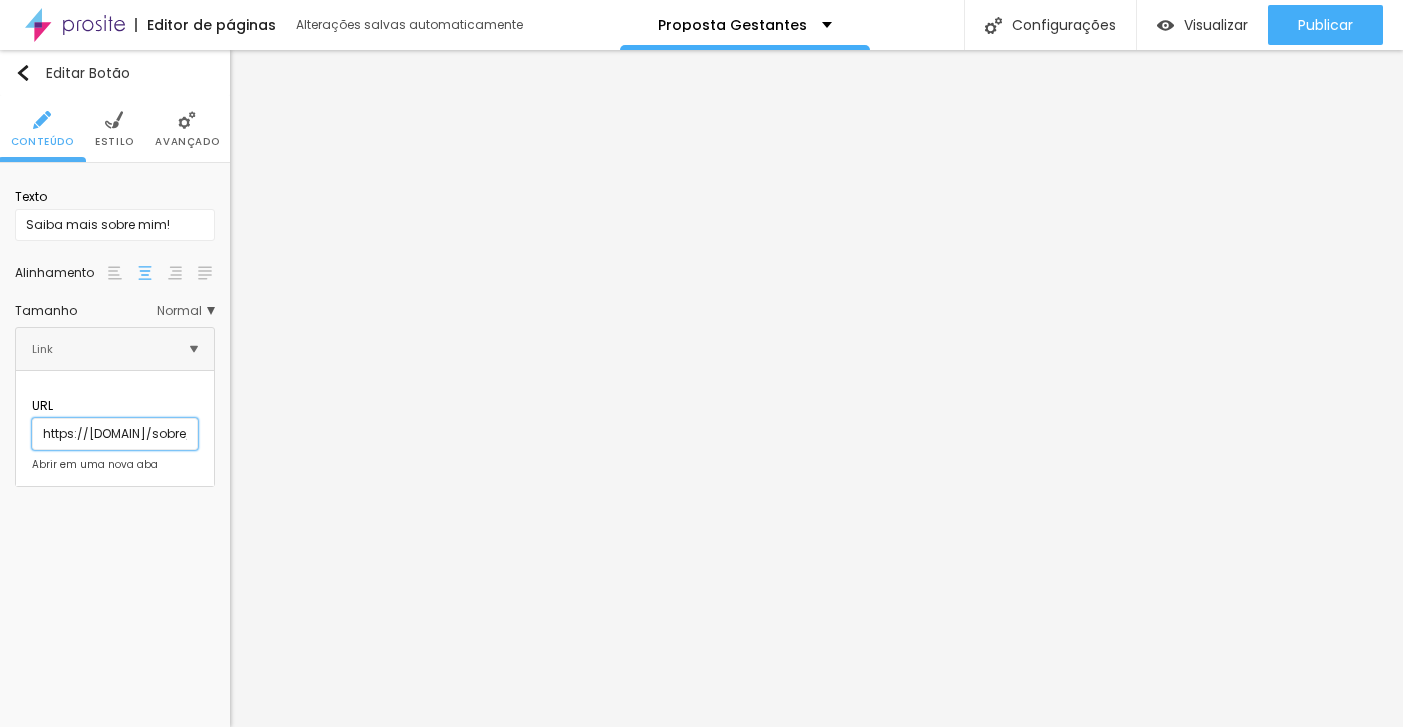 click on "https://[DOMAIN]/sobre/?id=[ID]" at bounding box center (115, 434) 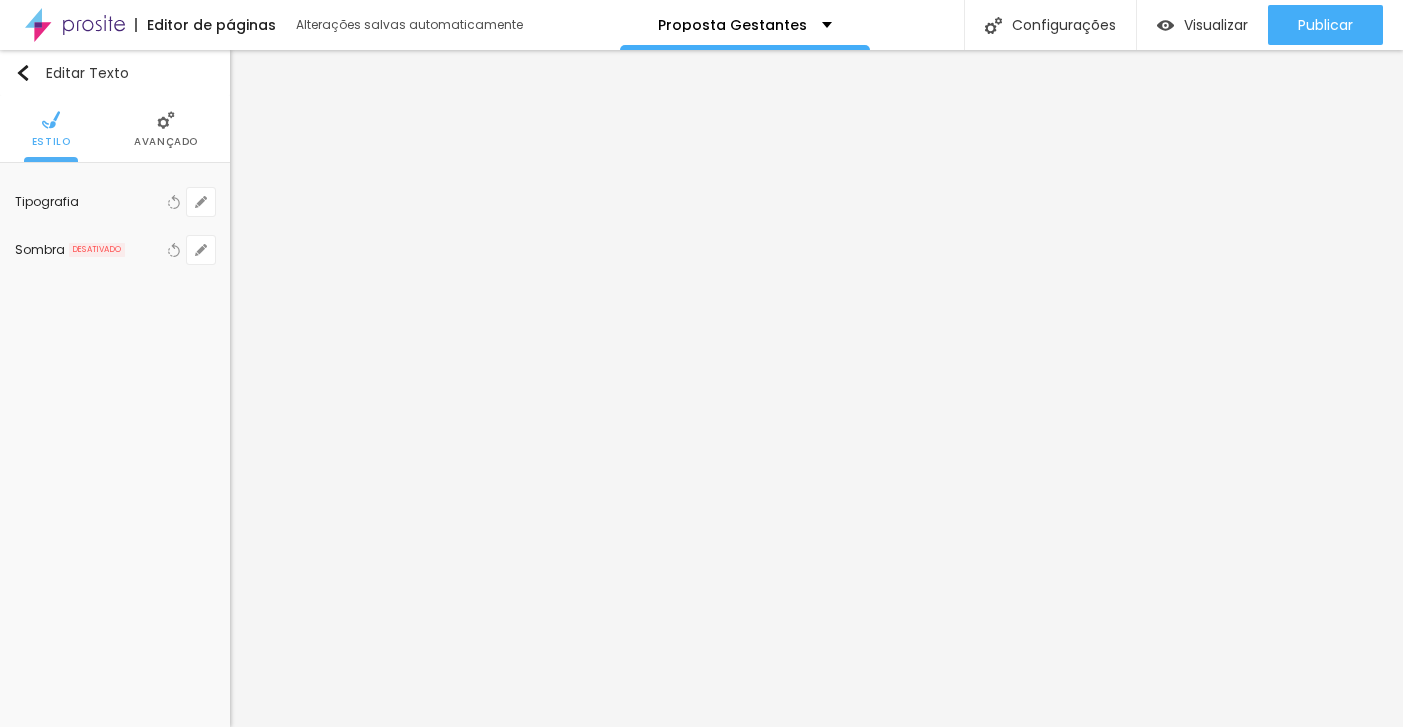click on "Avançado" at bounding box center (166, 142) 